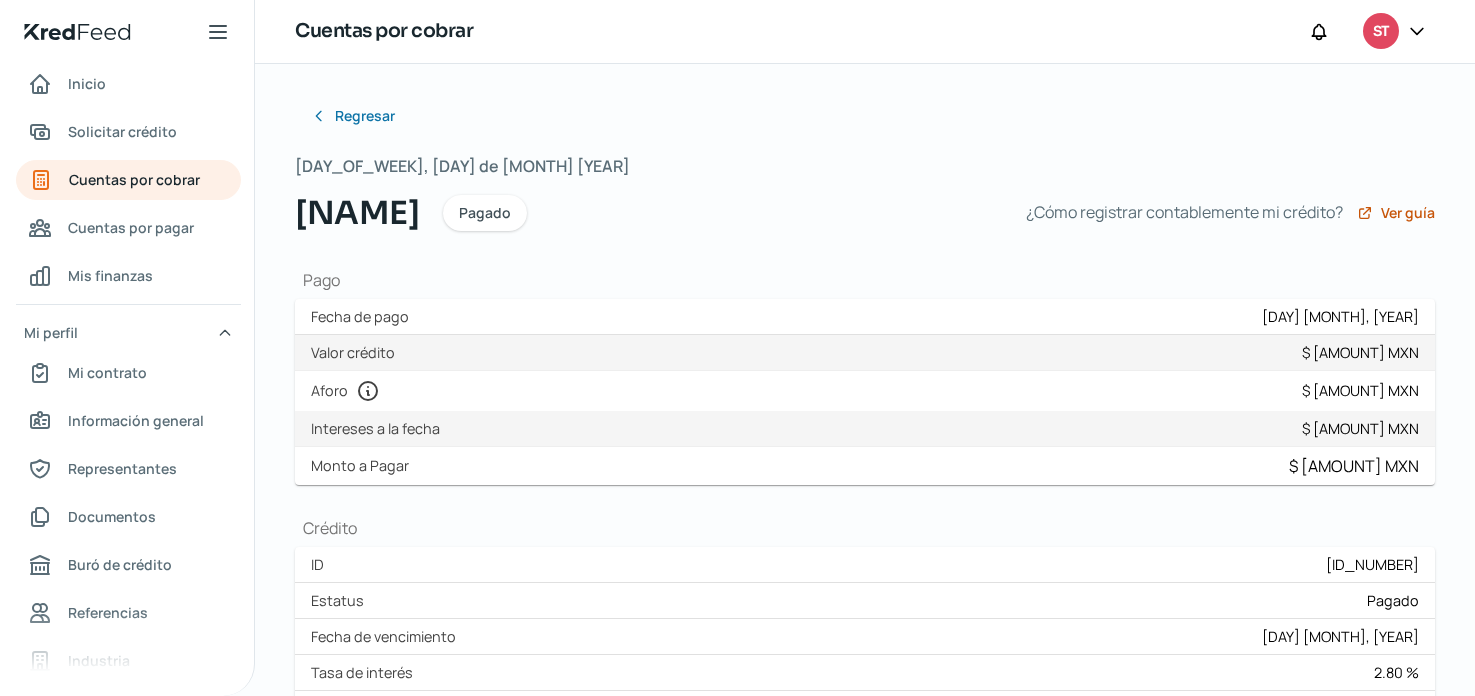 scroll, scrollTop: 0, scrollLeft: 0, axis: both 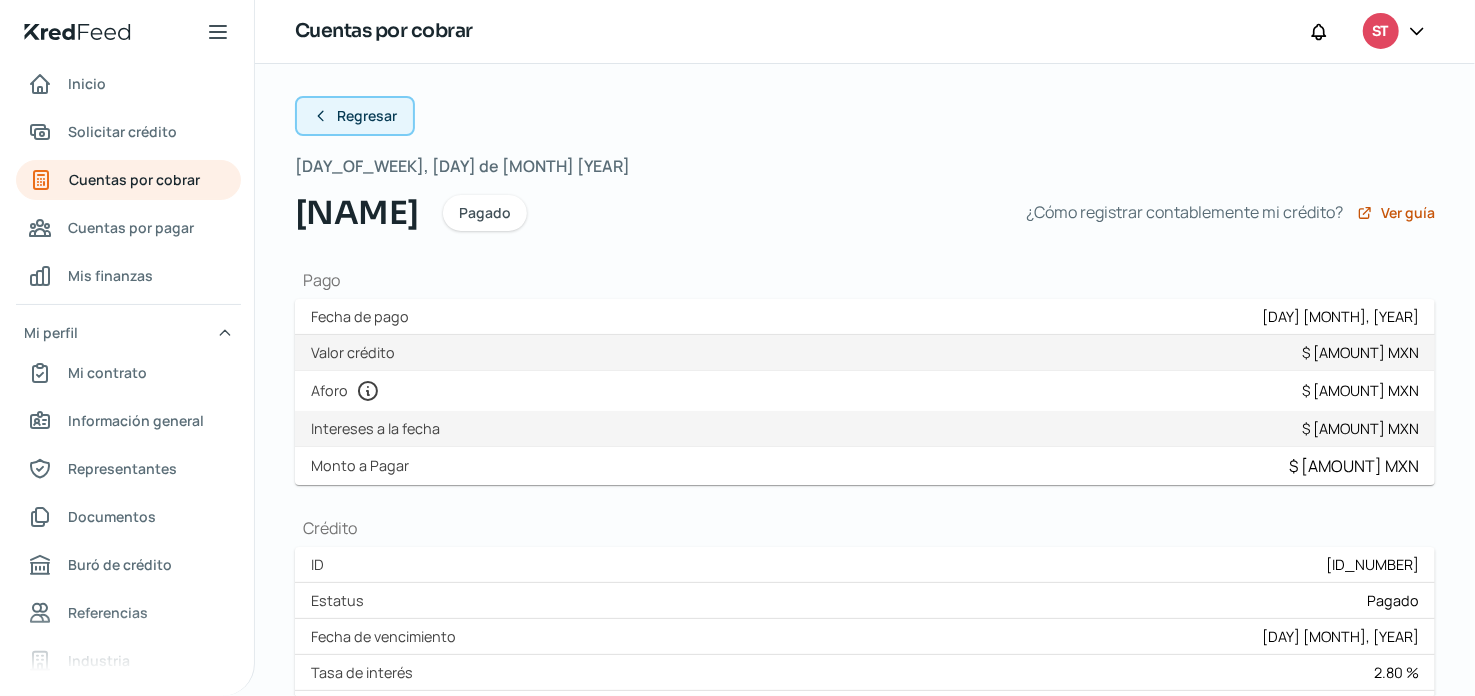 click on "Regresar" at bounding box center (367, 116) 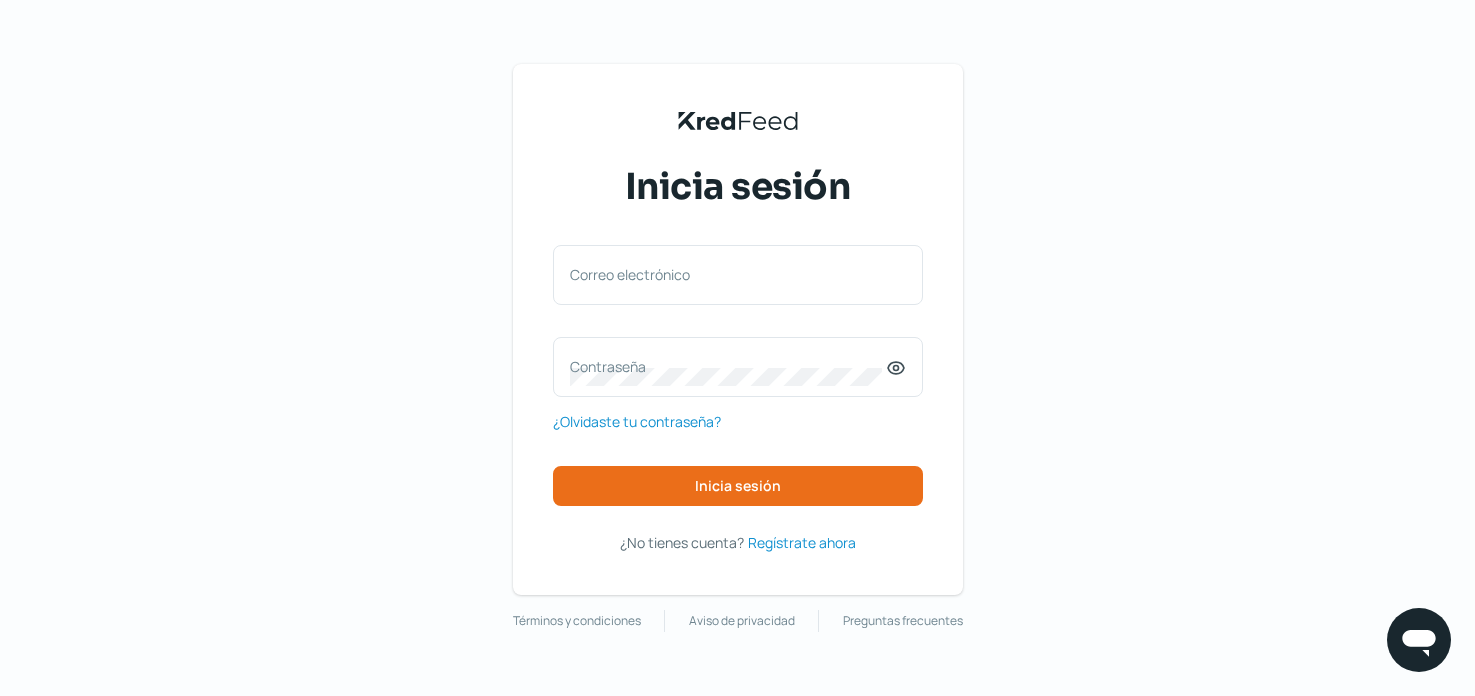 scroll, scrollTop: 0, scrollLeft: 0, axis: both 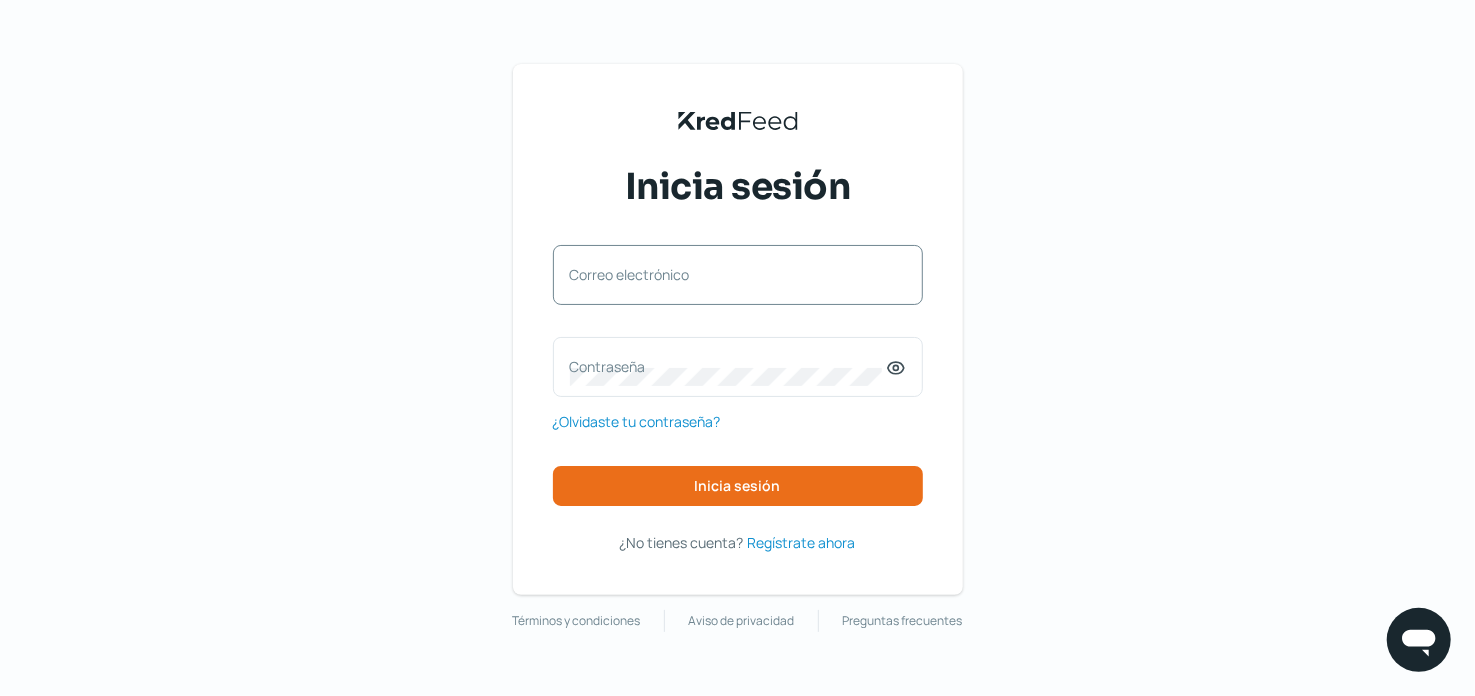 click on "Correo electrónico" at bounding box center [738, 275] 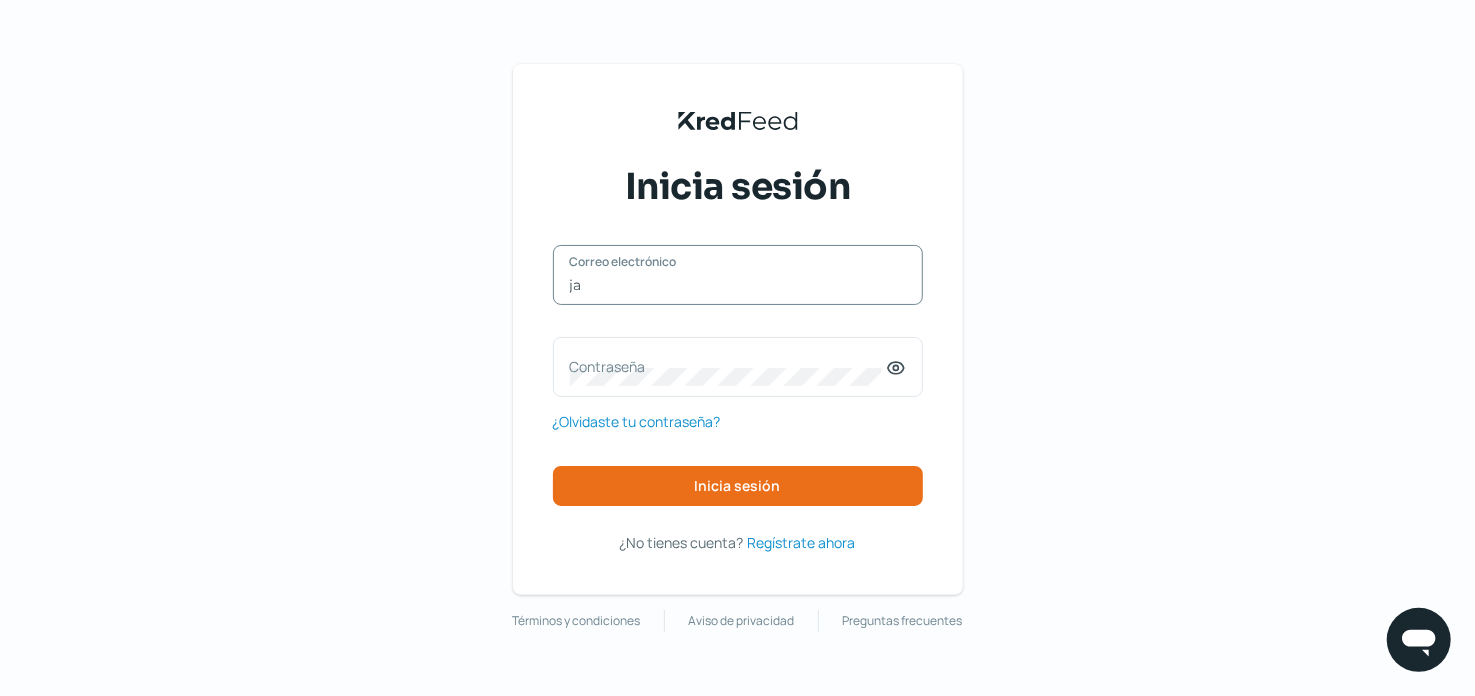 type on "jairo.aspero@stoma.com.mx" 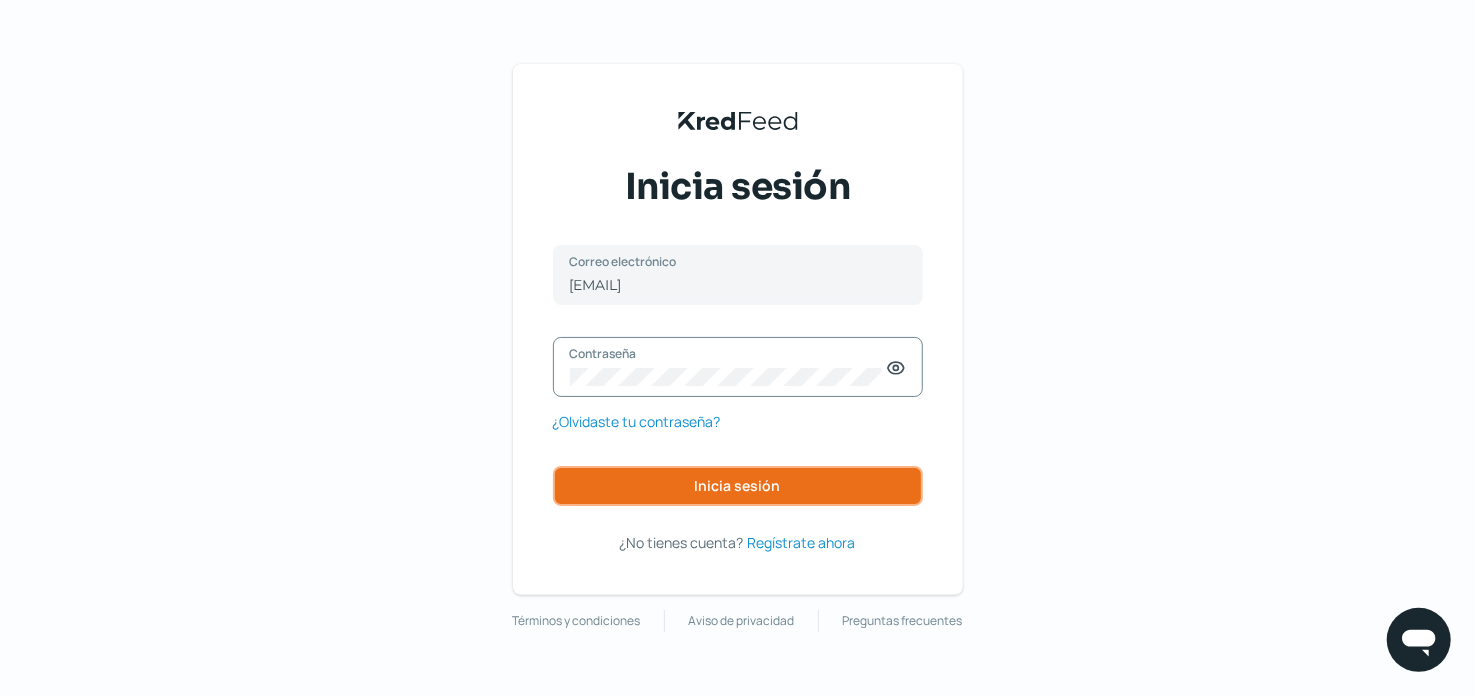 click on "Inicia sesión" at bounding box center [738, 486] 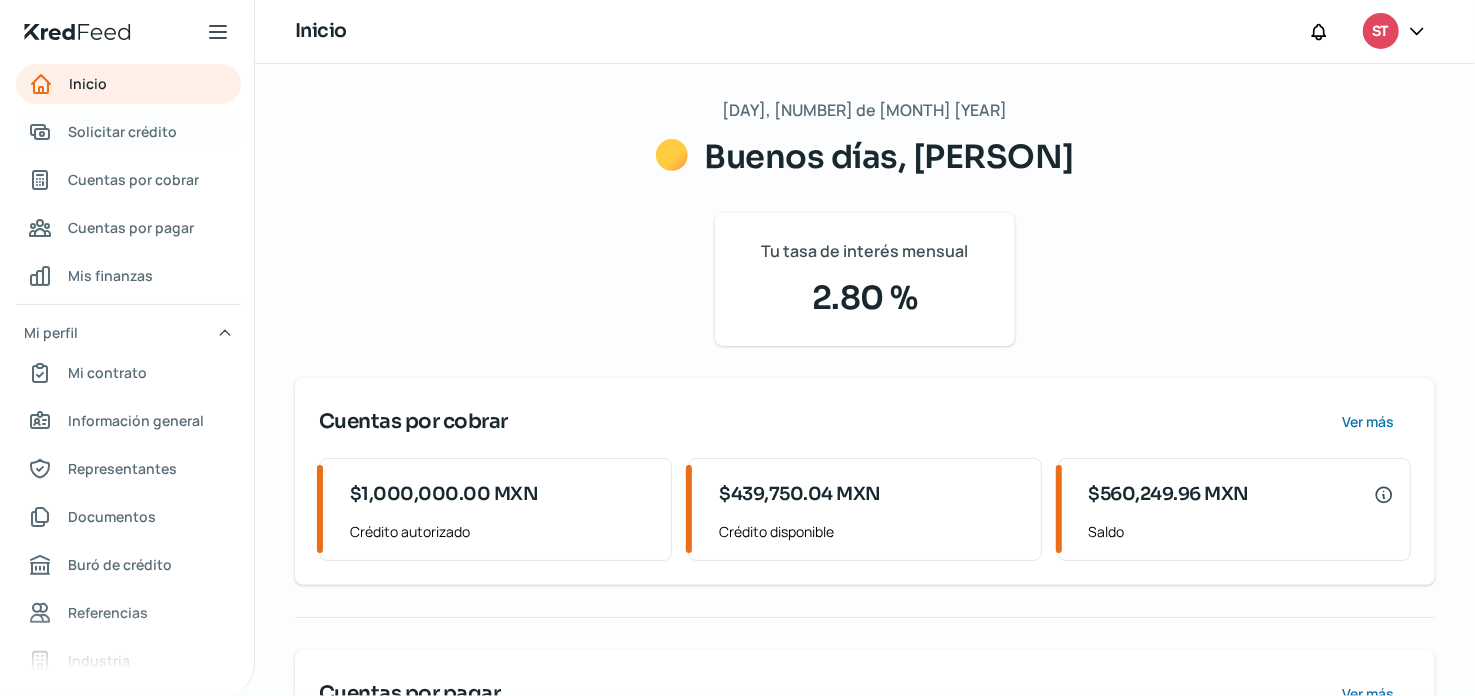 click on "Solicitar crédito" at bounding box center [122, 131] 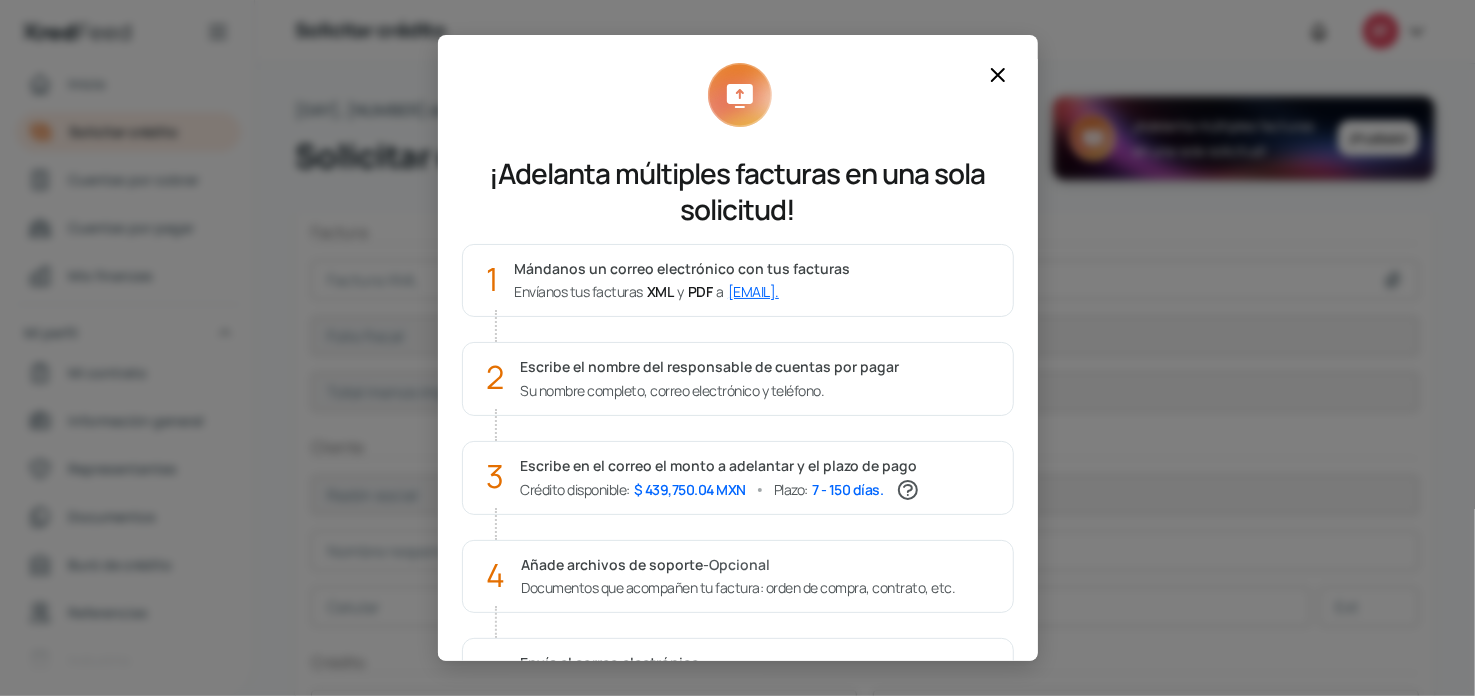 click 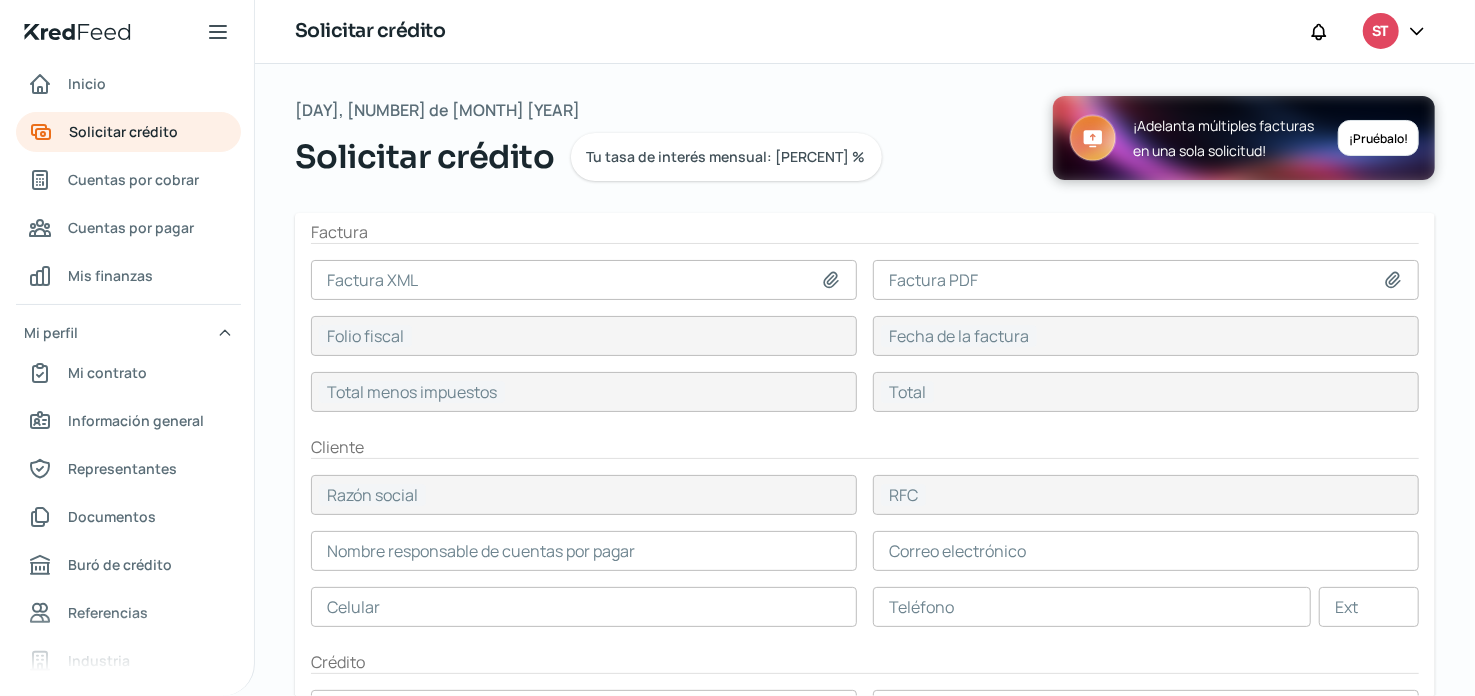 click at bounding box center (1397, 280) 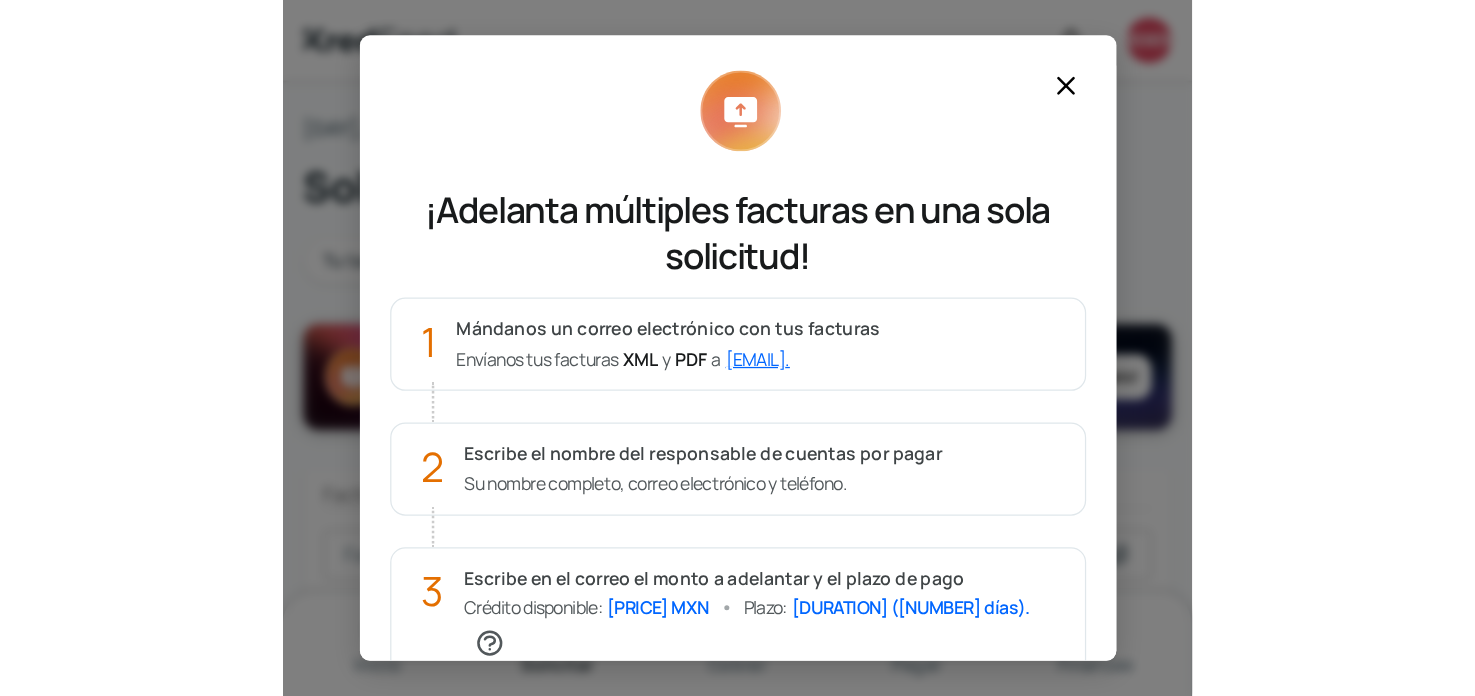 scroll, scrollTop: 0, scrollLeft: 0, axis: both 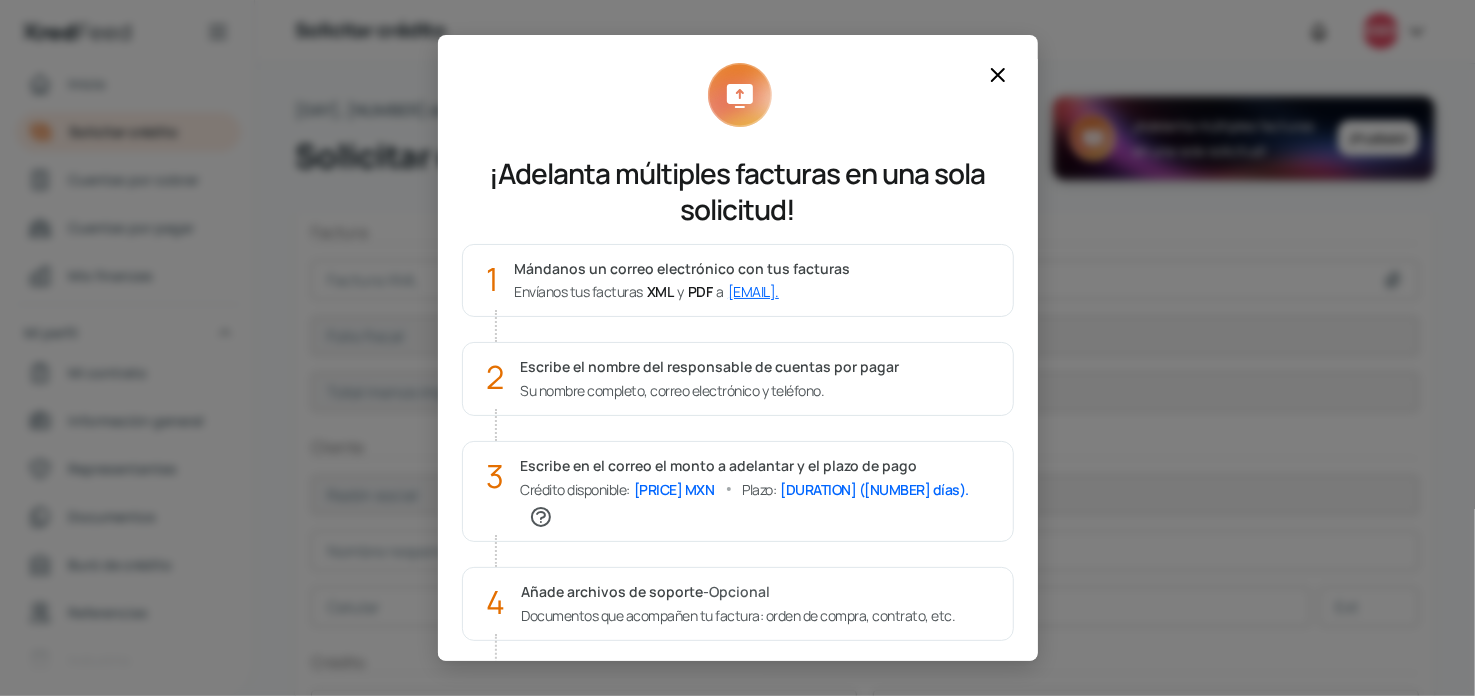click 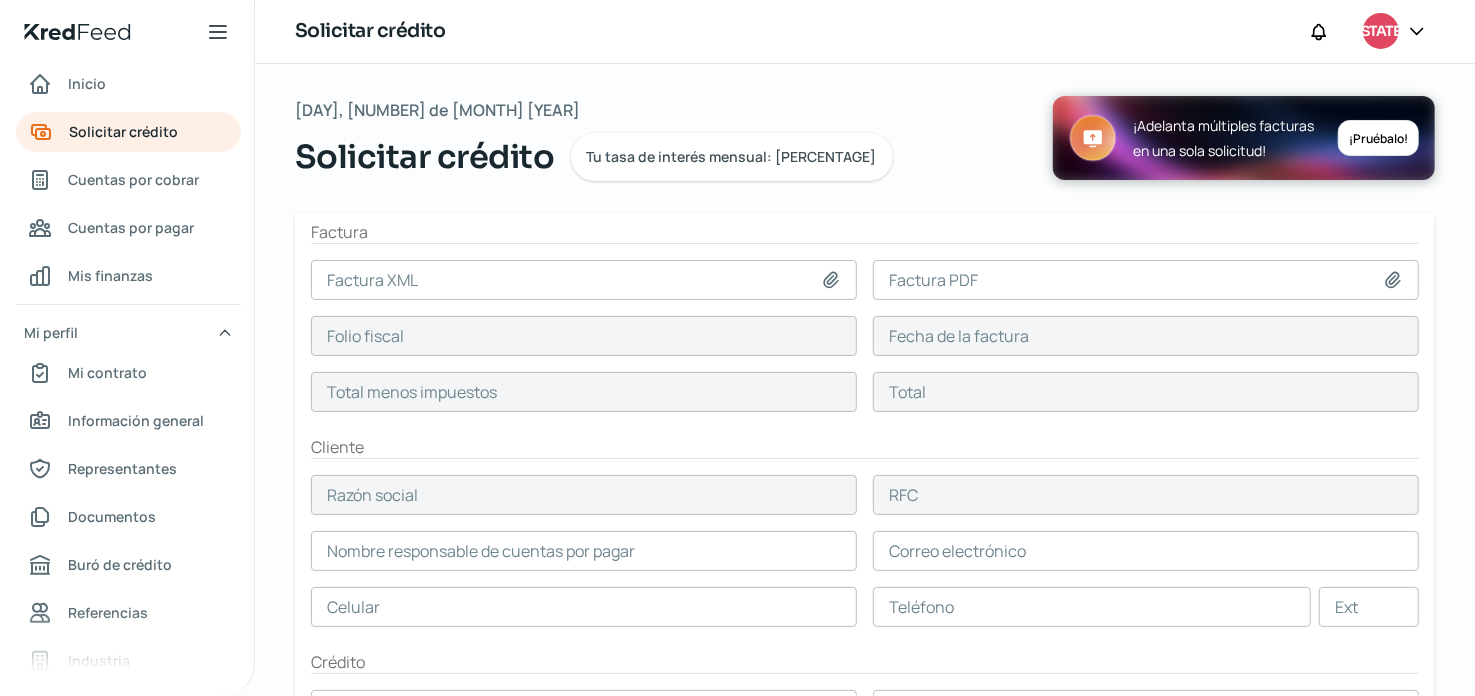 click 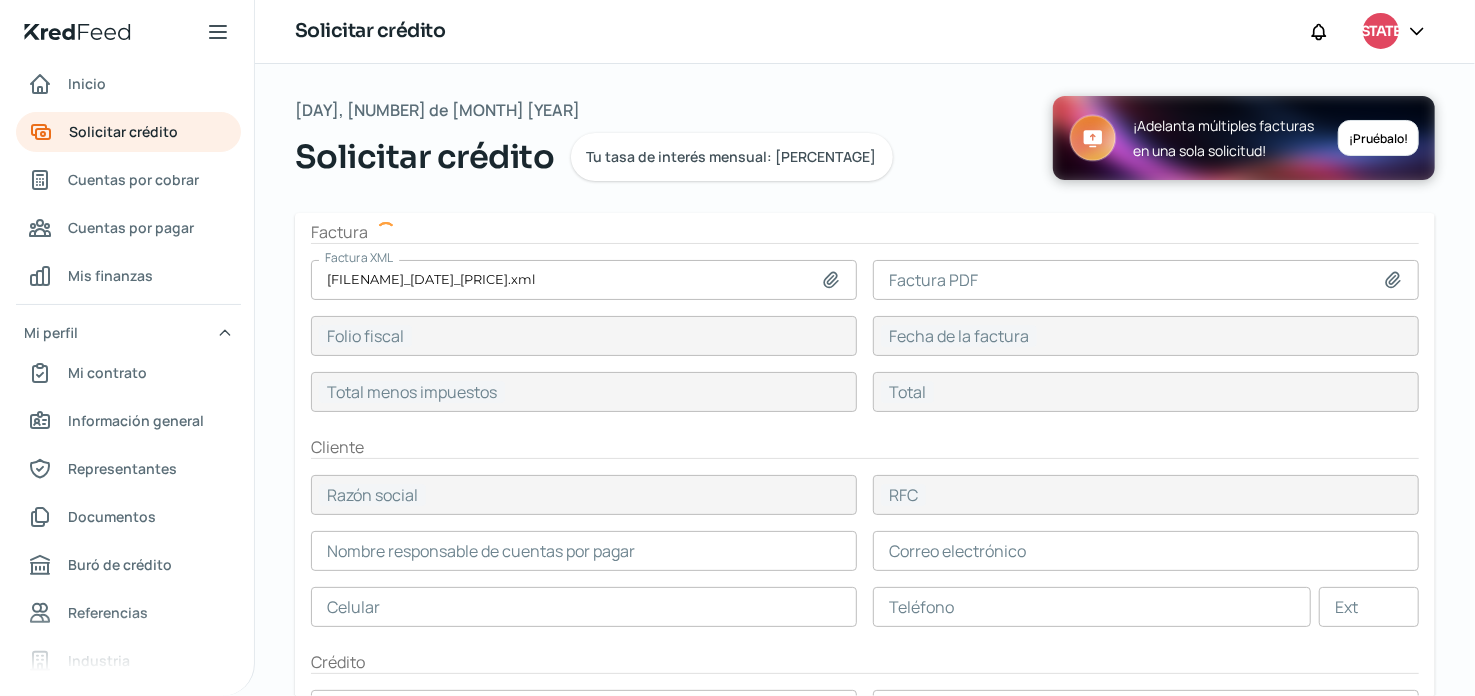 type on "[UUID]" 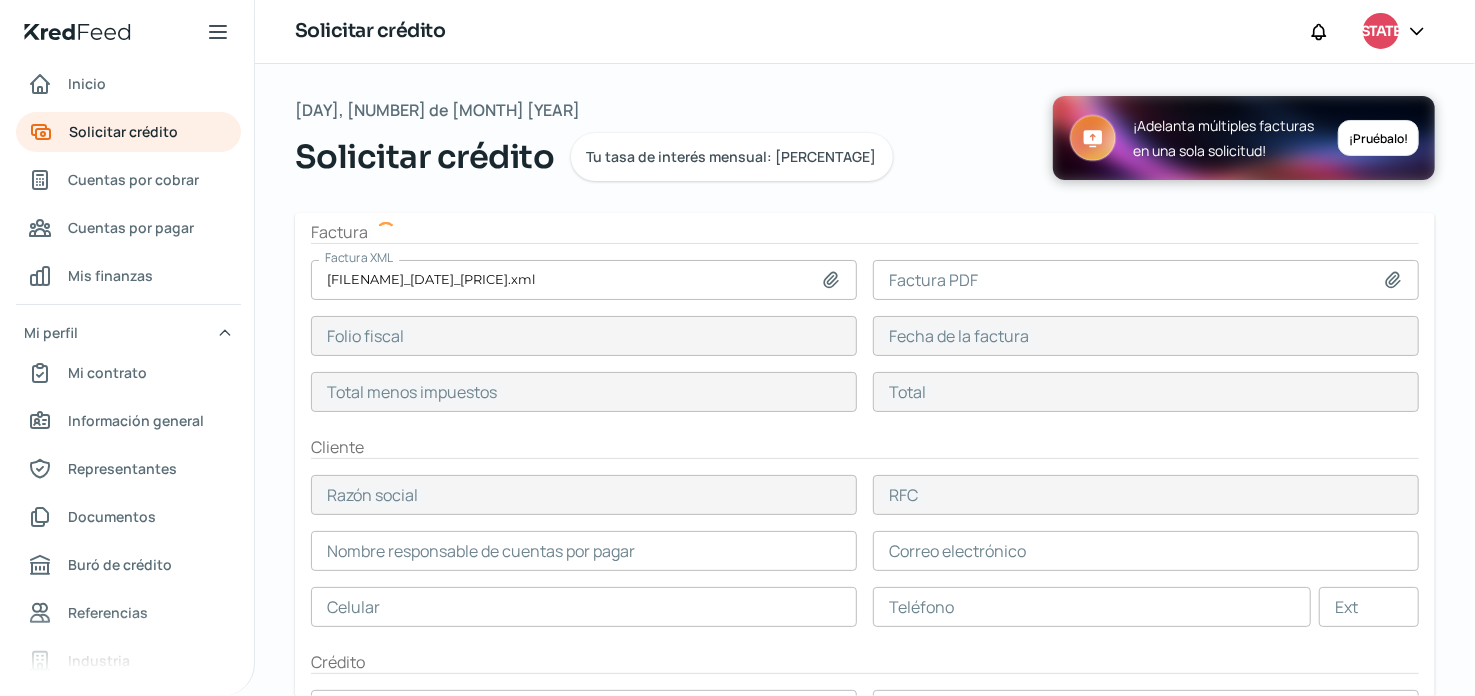 type on "[NUMBER] [MONTH], [YEAR]" 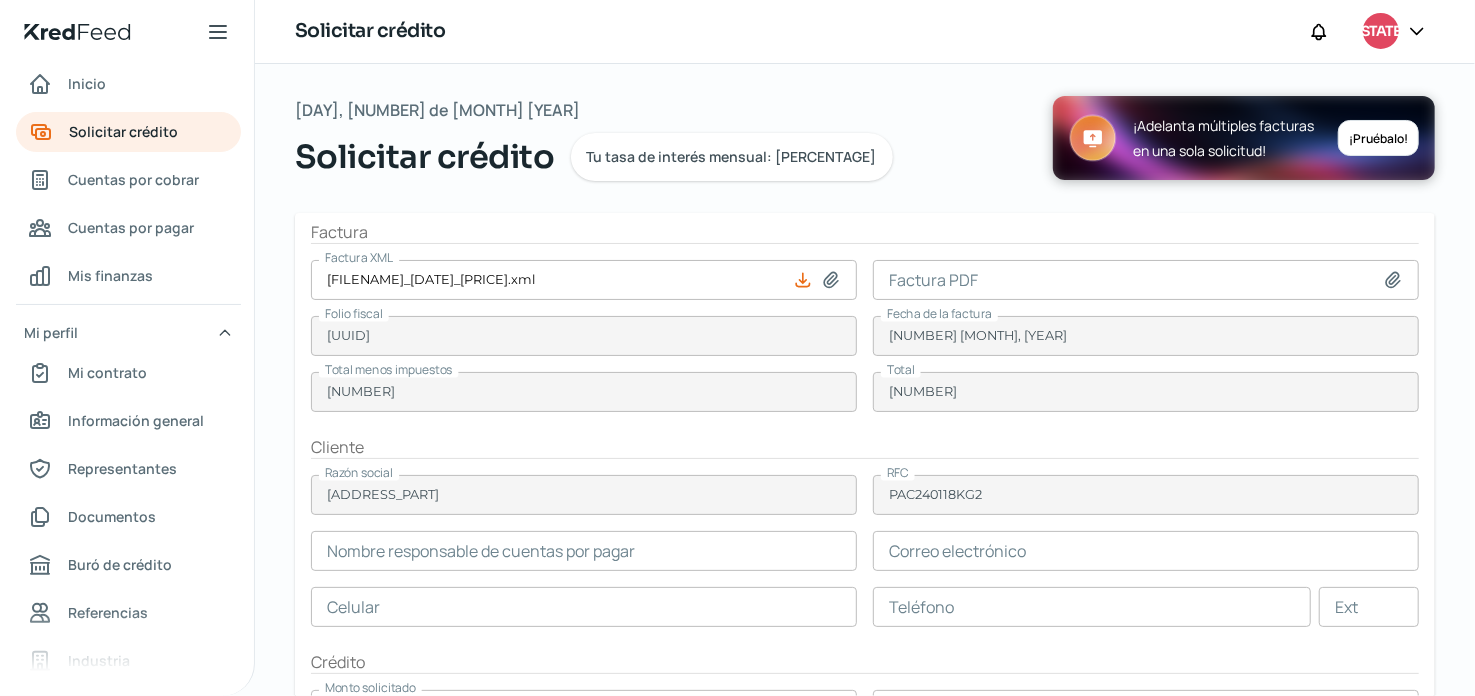 click at bounding box center (1397, 280) 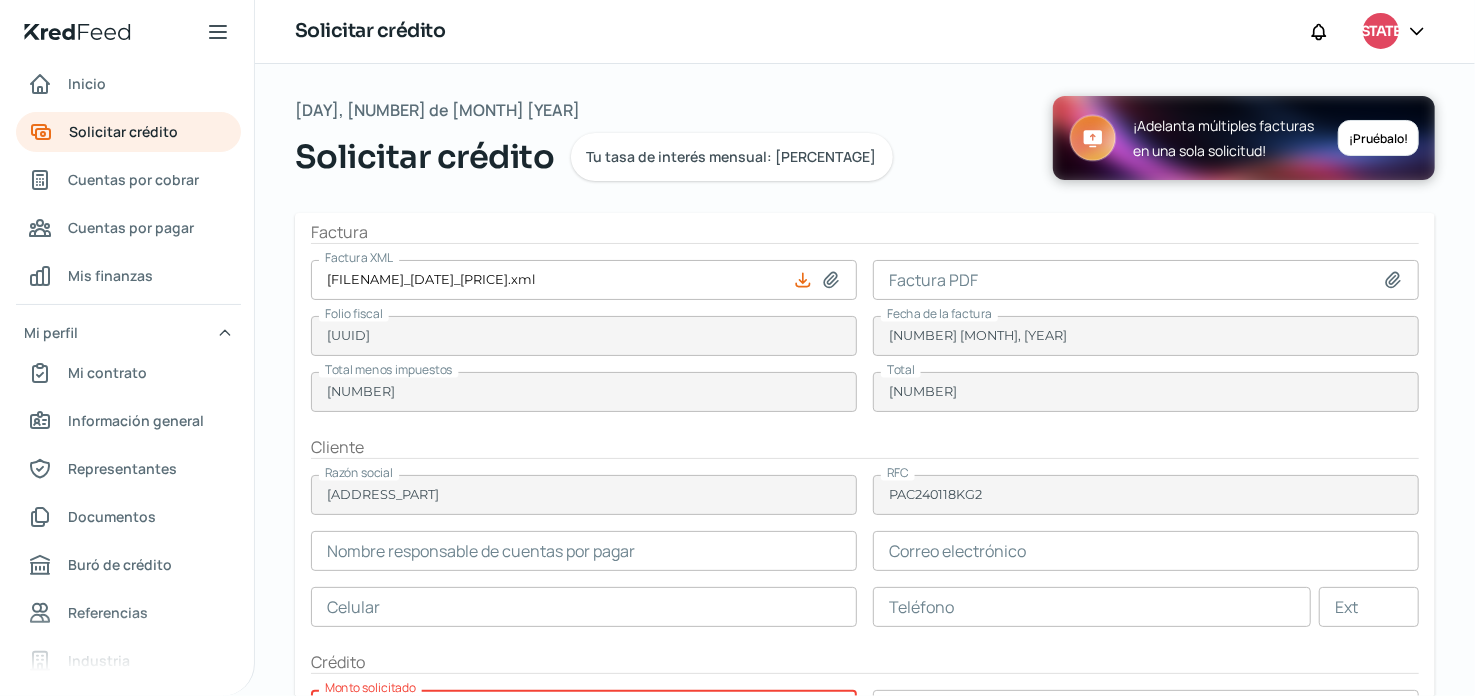 click 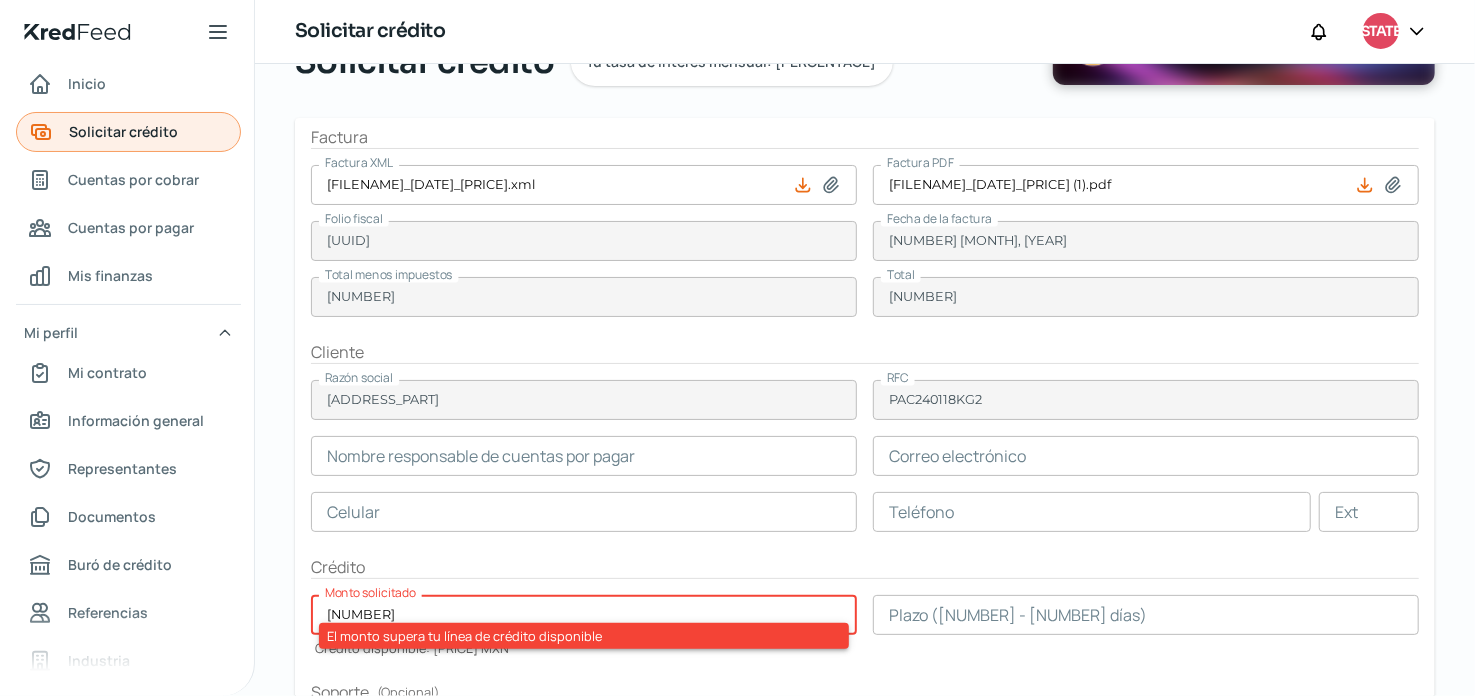 scroll, scrollTop: 99, scrollLeft: 0, axis: vertical 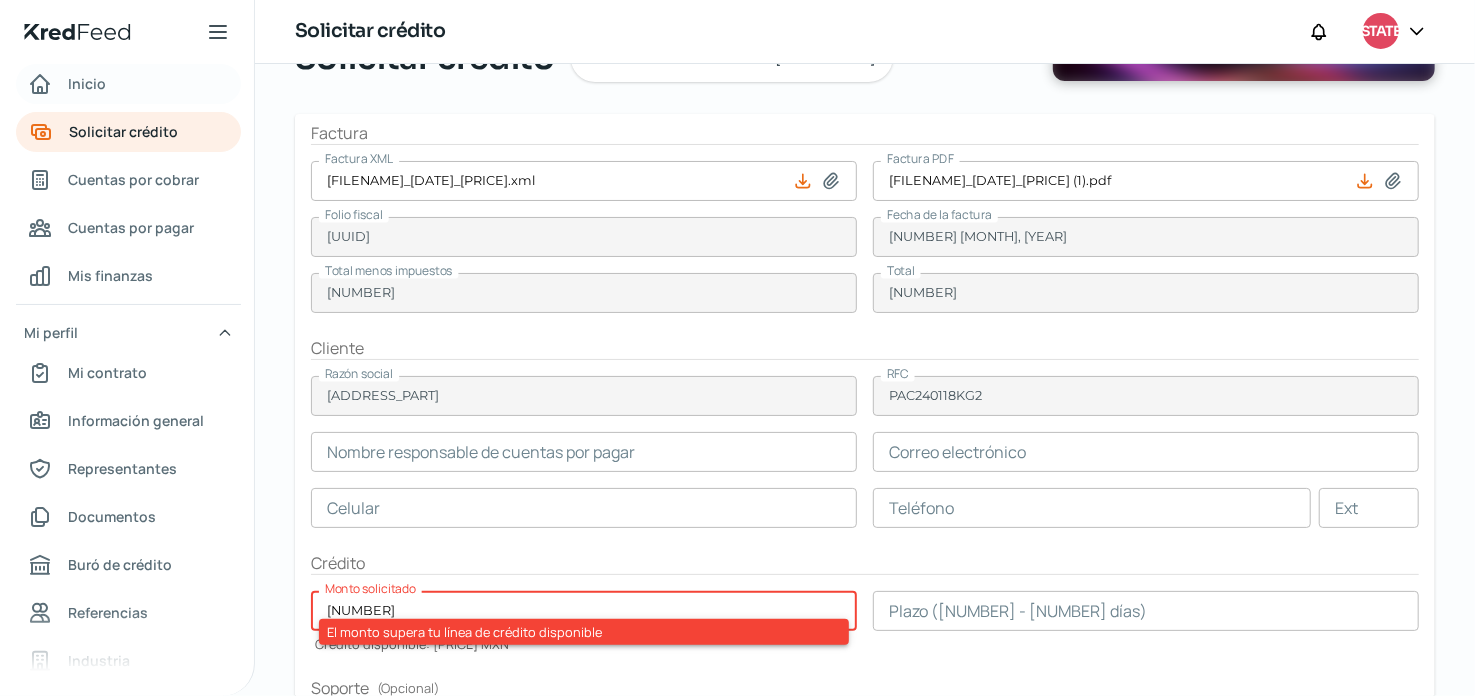 click on "Inicio" at bounding box center [87, 83] 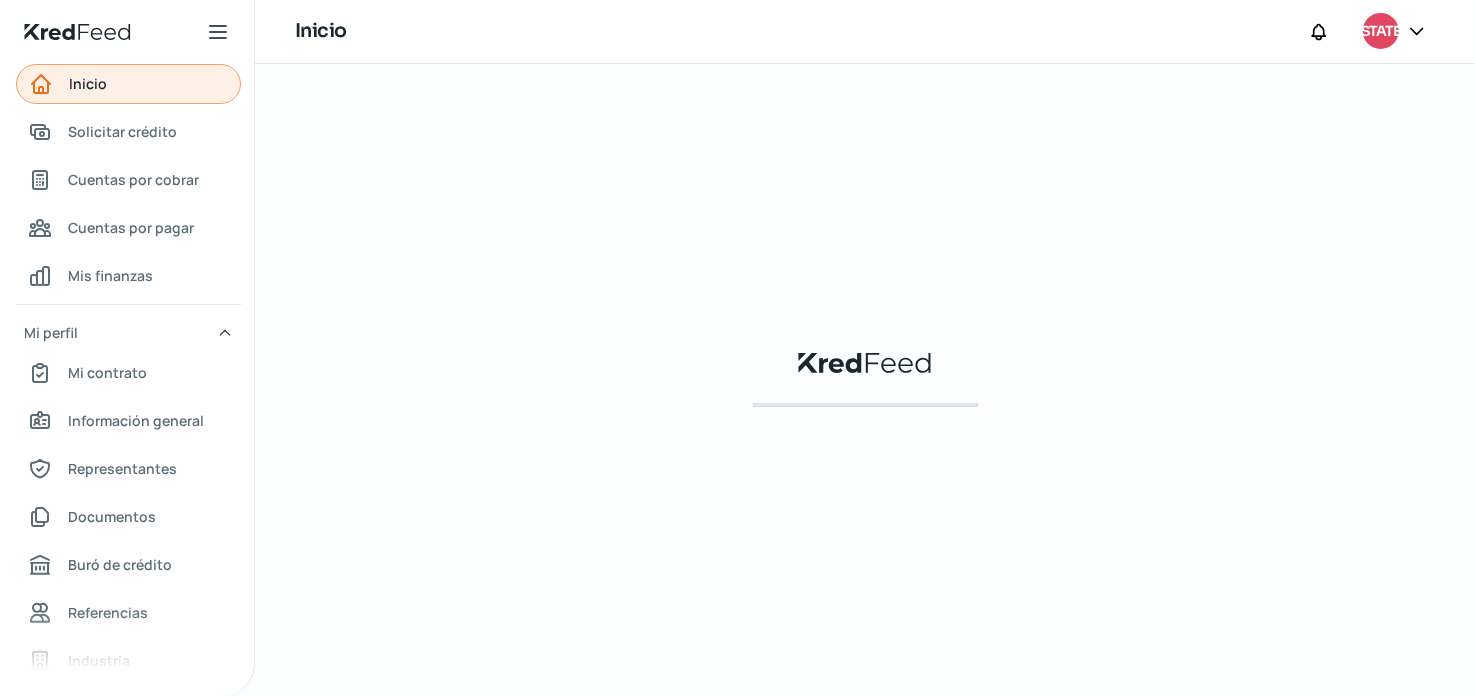 scroll, scrollTop: 0, scrollLeft: 0, axis: both 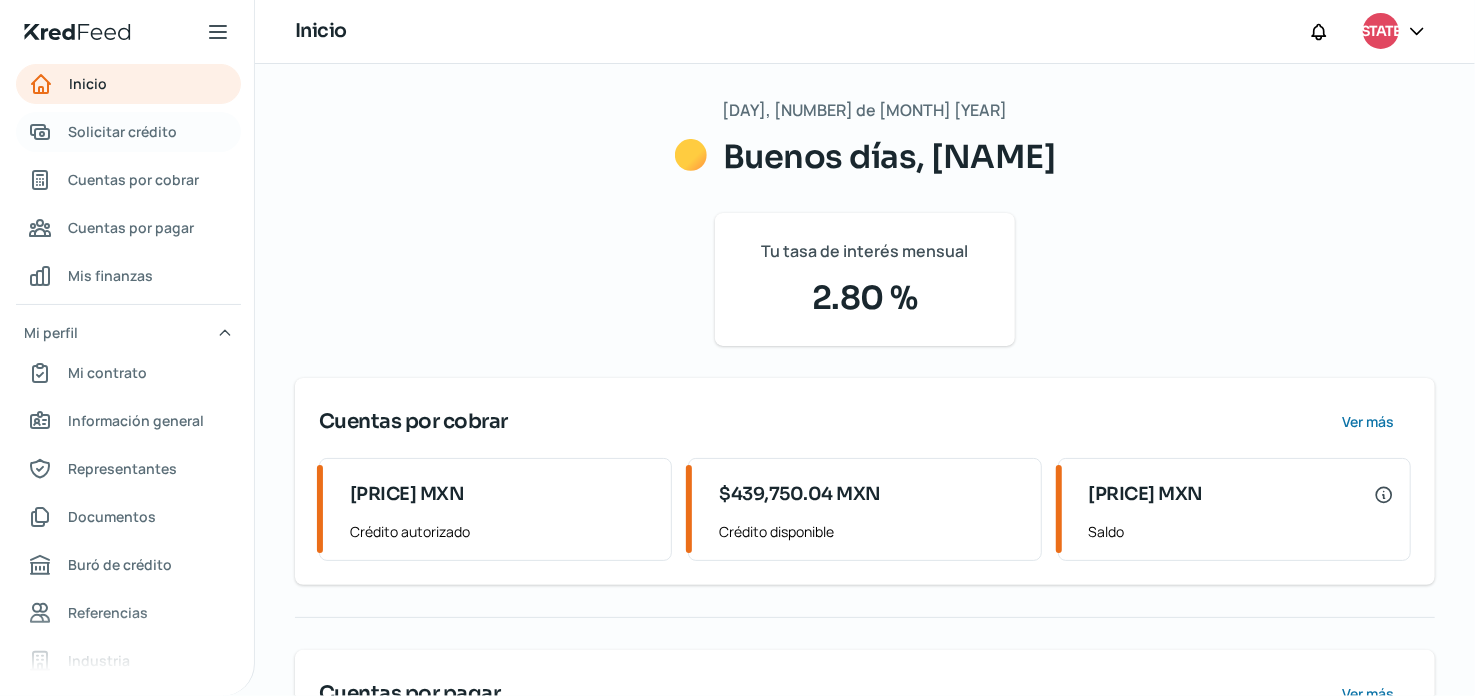 click on "Solicitar crédito" at bounding box center [122, 131] 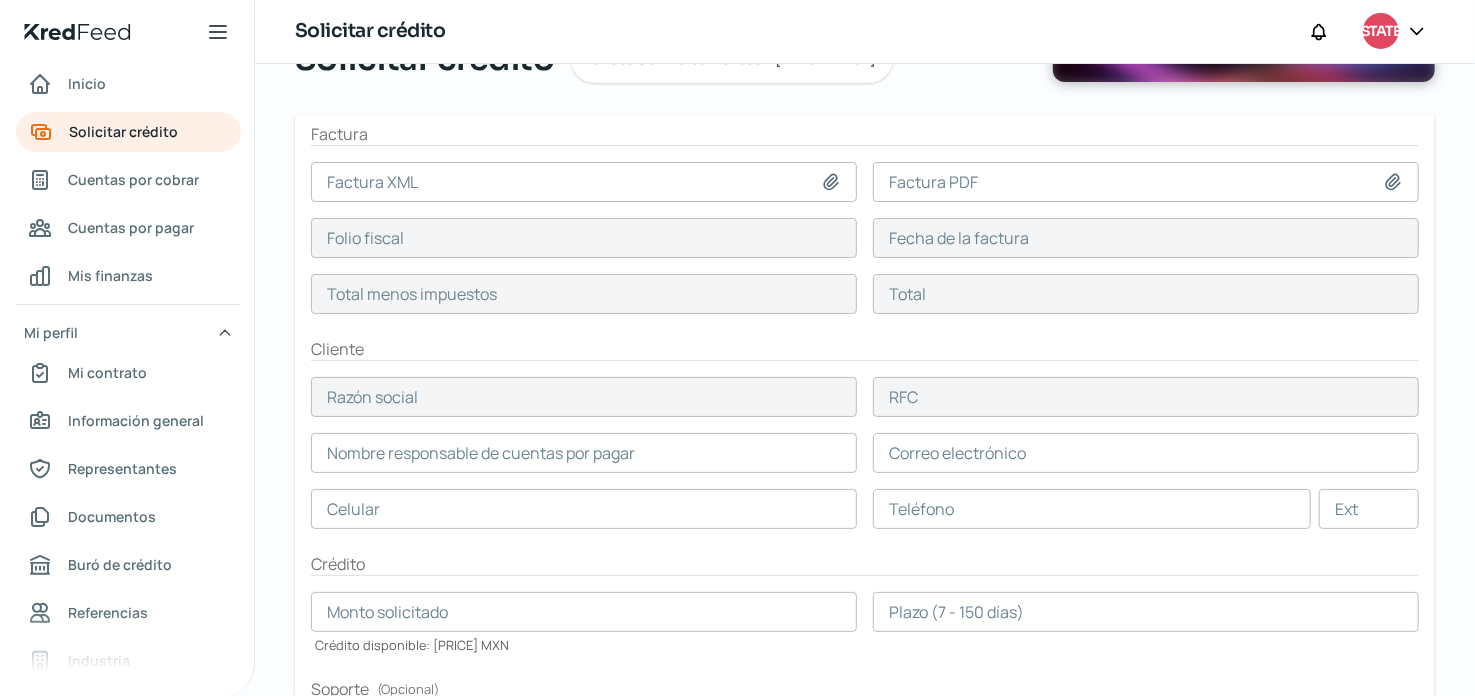 scroll, scrollTop: 99, scrollLeft: 0, axis: vertical 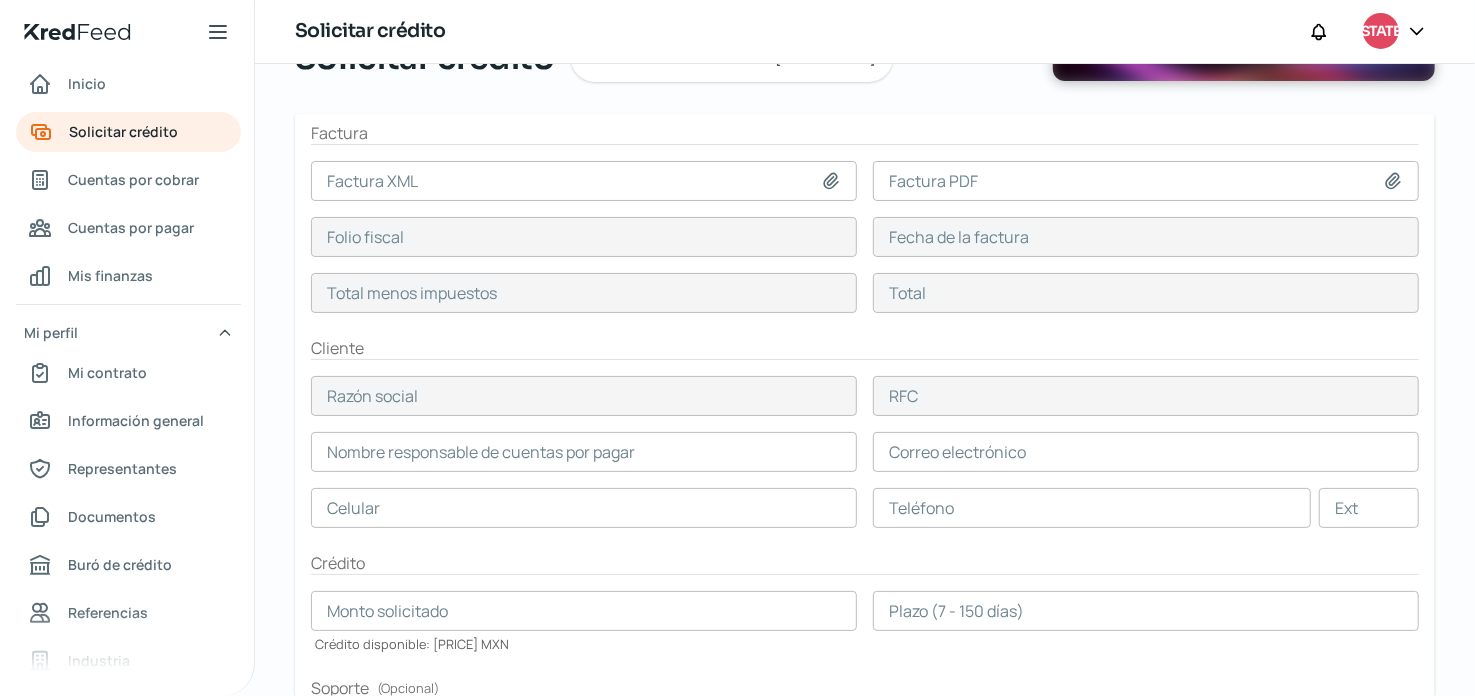 click at bounding box center [835, 181] 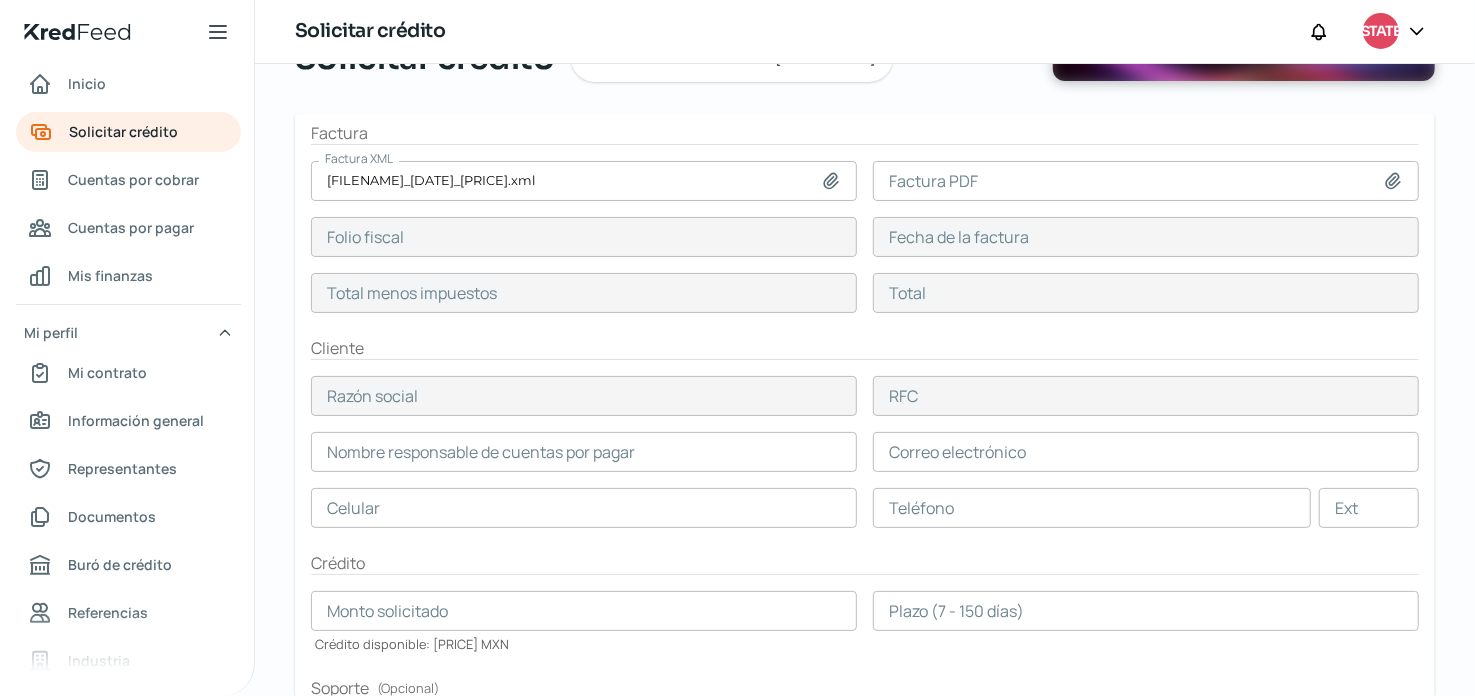 type on "[UUID]" 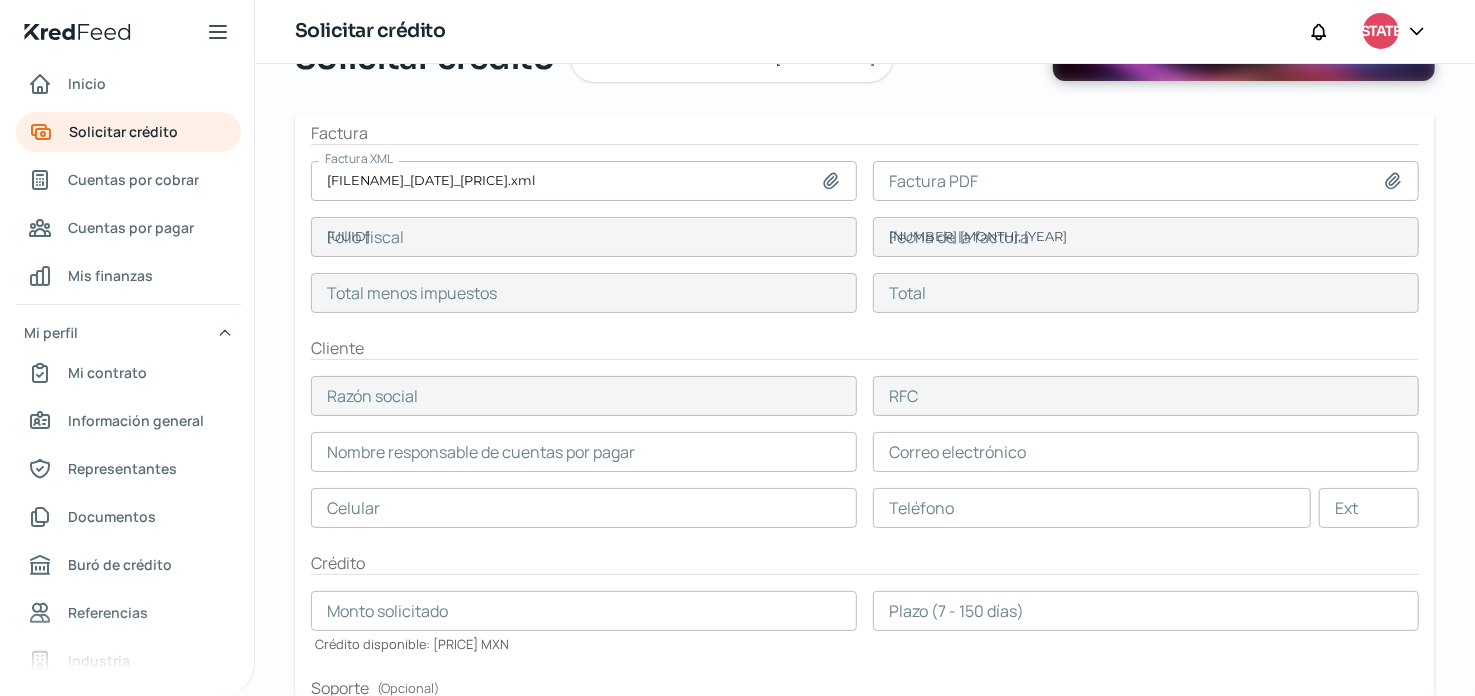 type on "[NUMBER]" 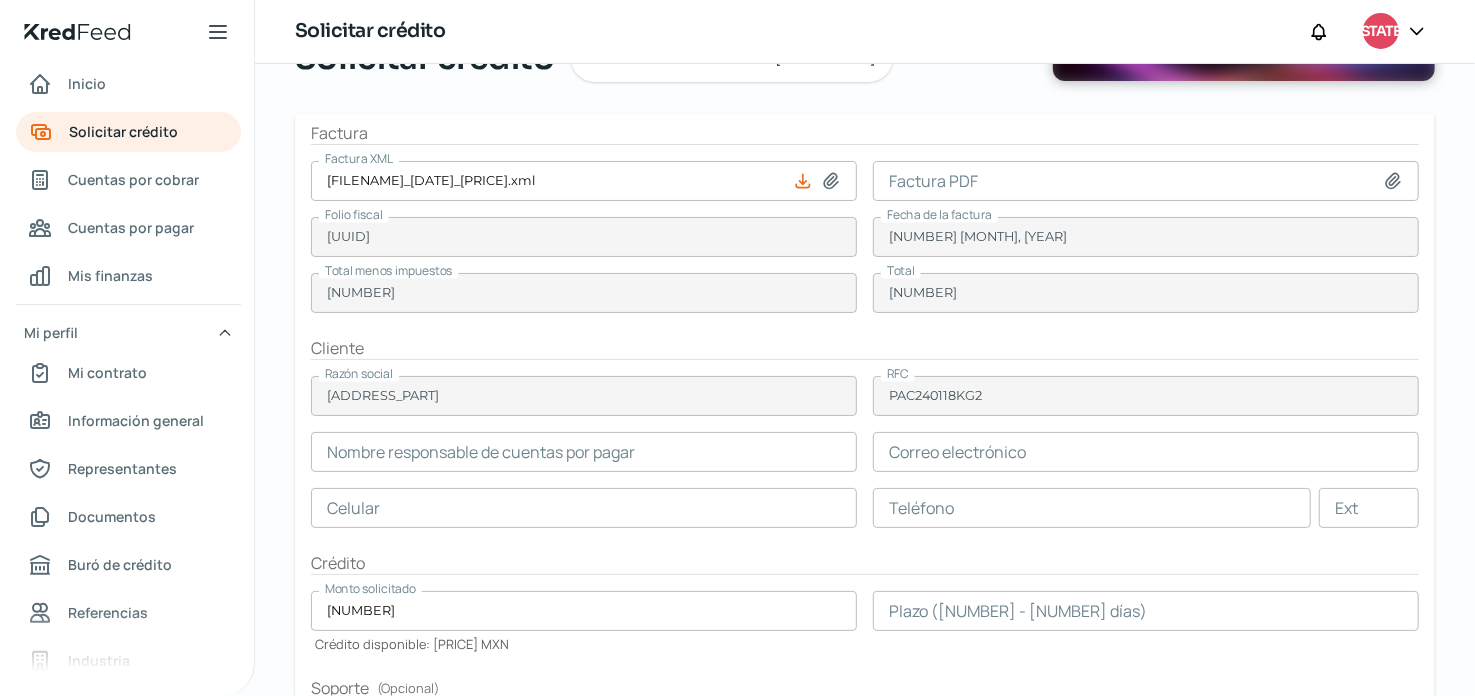 click 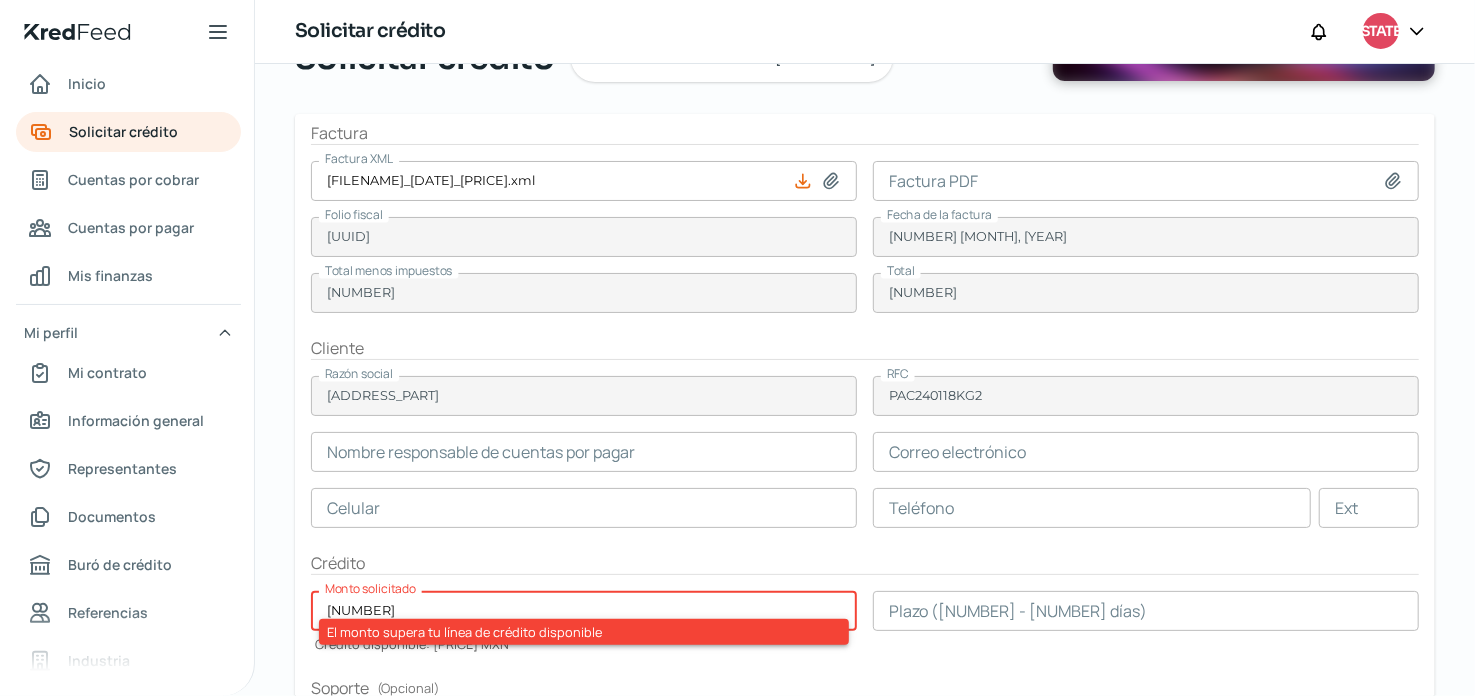 type on "[PATH]_[DATE]_[PRICE] (1).pdf" 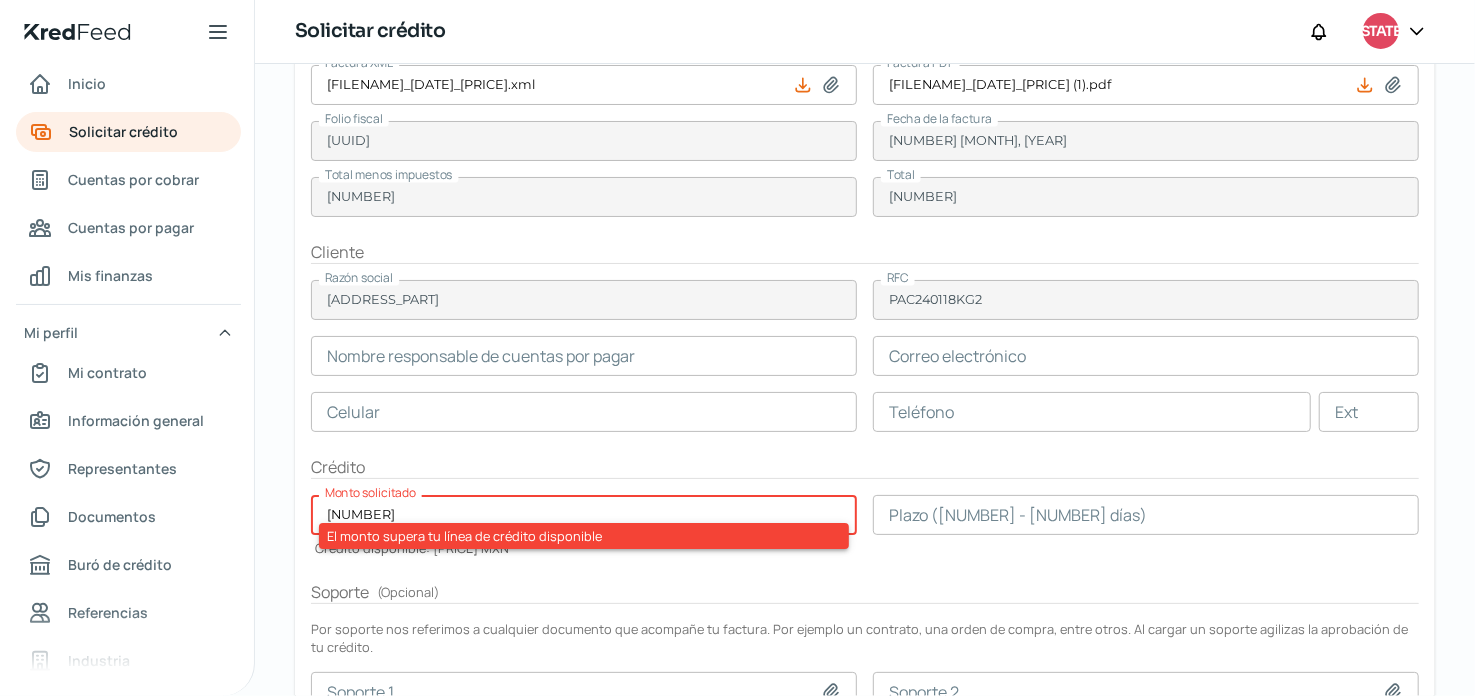 scroll, scrollTop: 199, scrollLeft: 0, axis: vertical 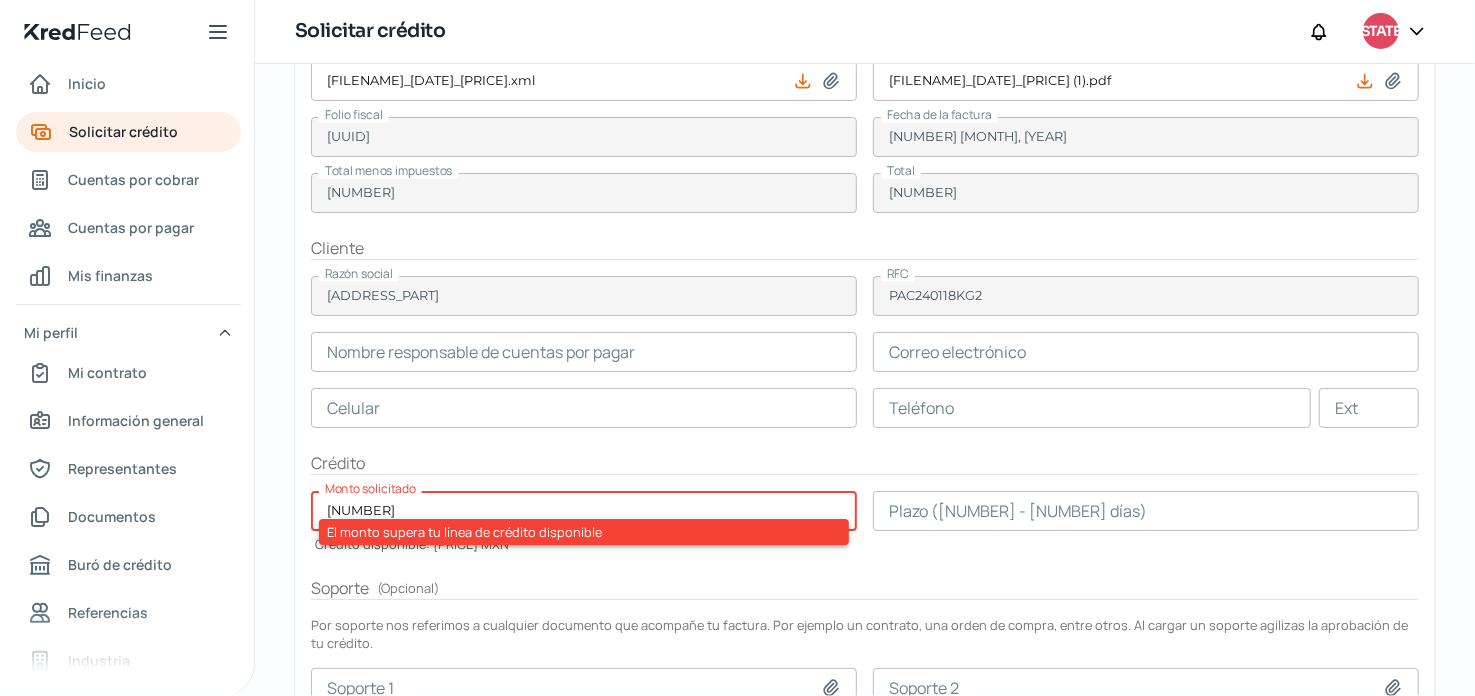 click on "[NUMBER]" at bounding box center (584, 511) 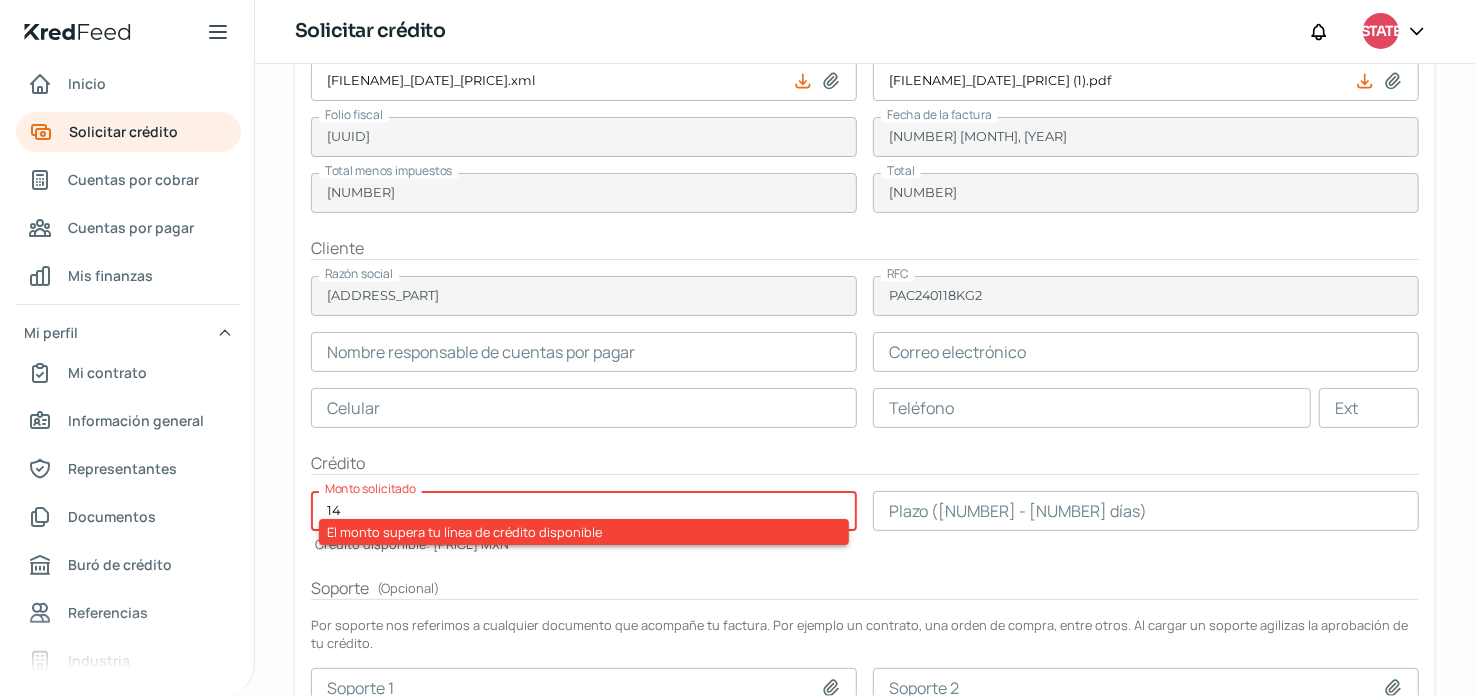 type on "1" 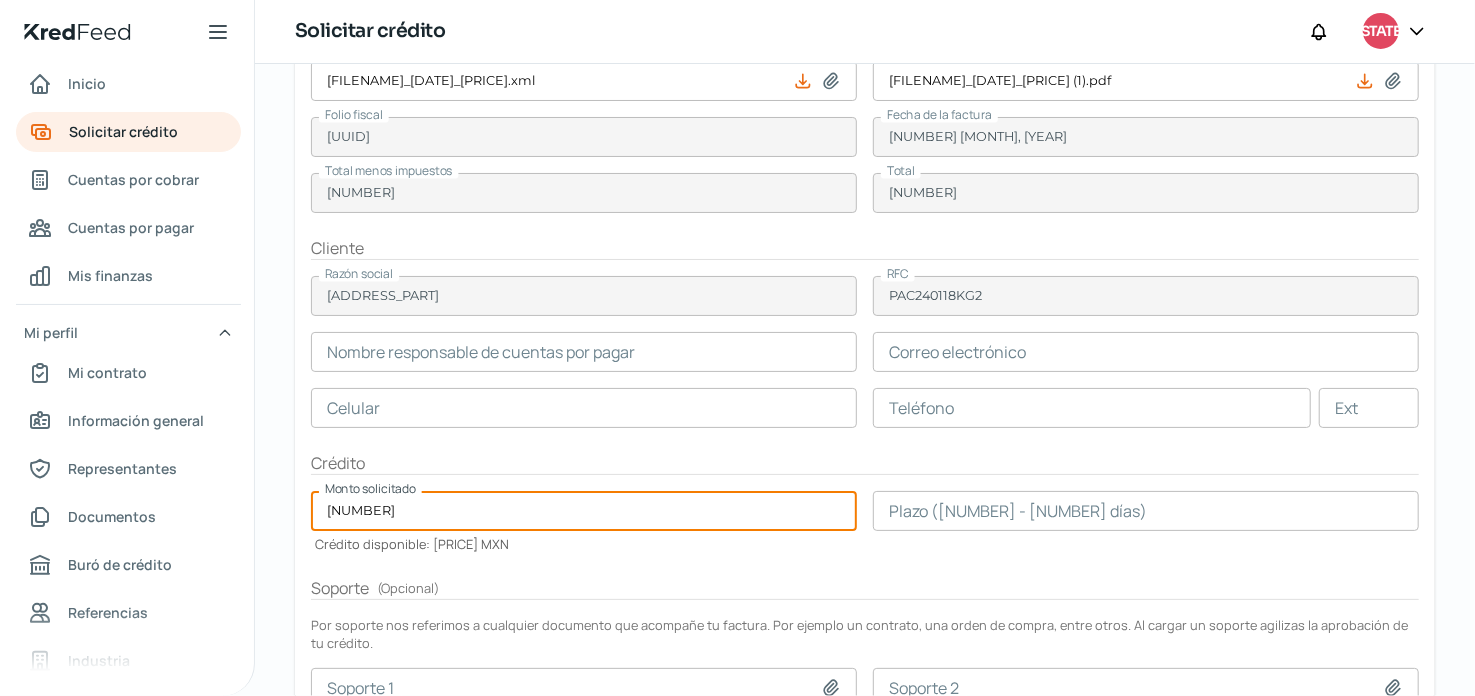 type on "[NUMBER]" 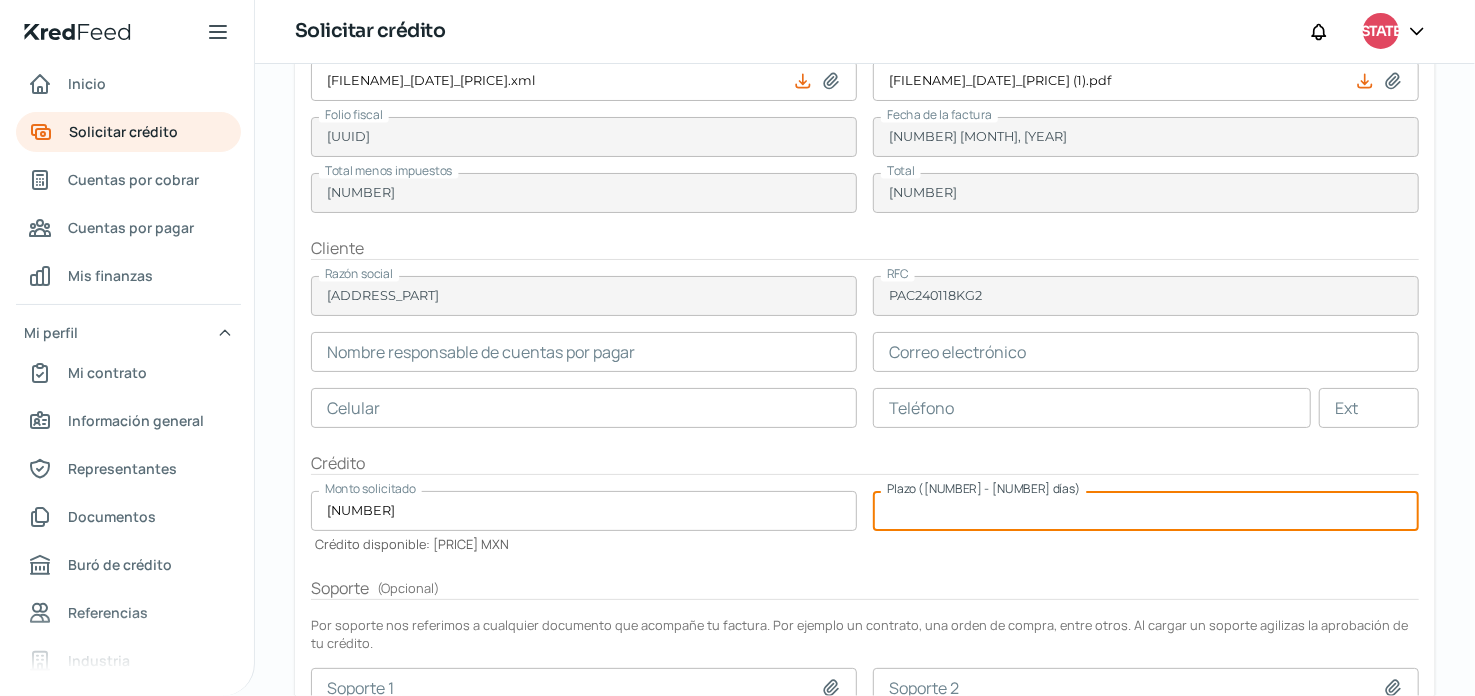 click at bounding box center [1146, 511] 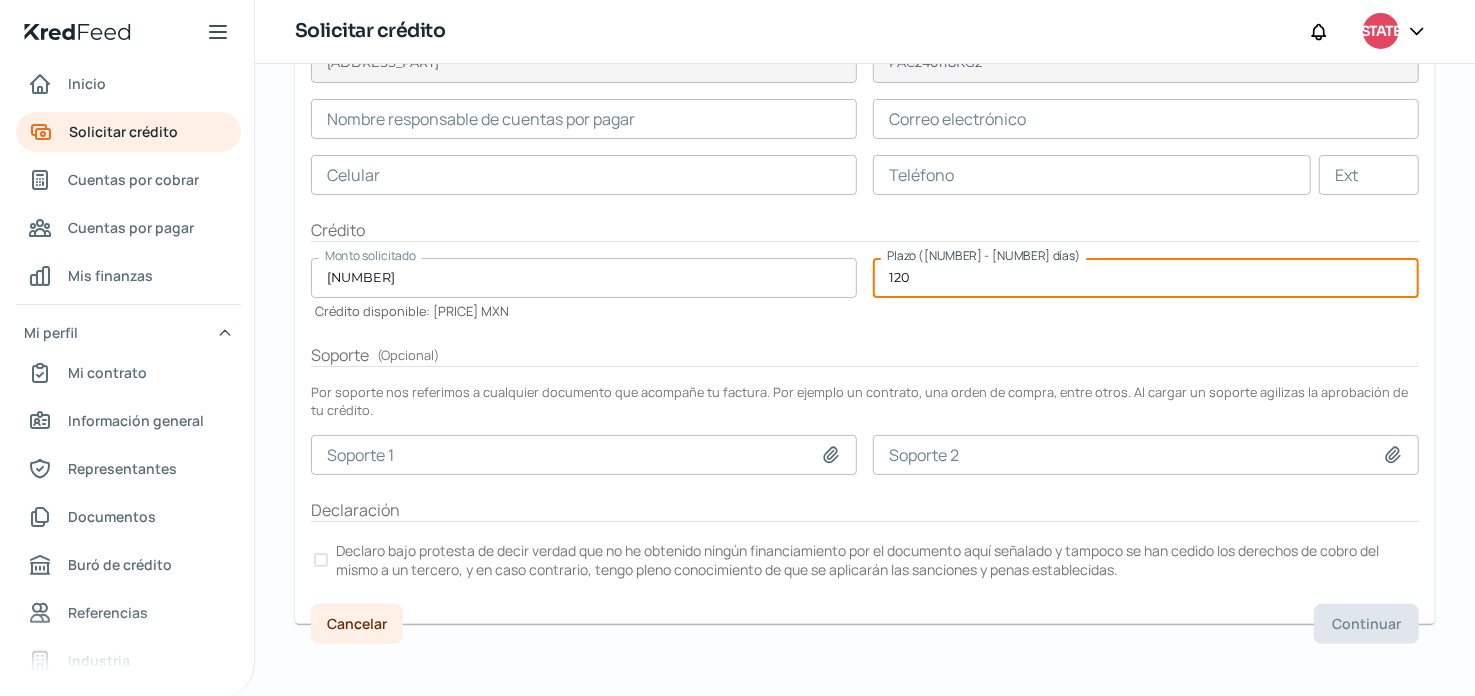 scroll, scrollTop: 433, scrollLeft: 0, axis: vertical 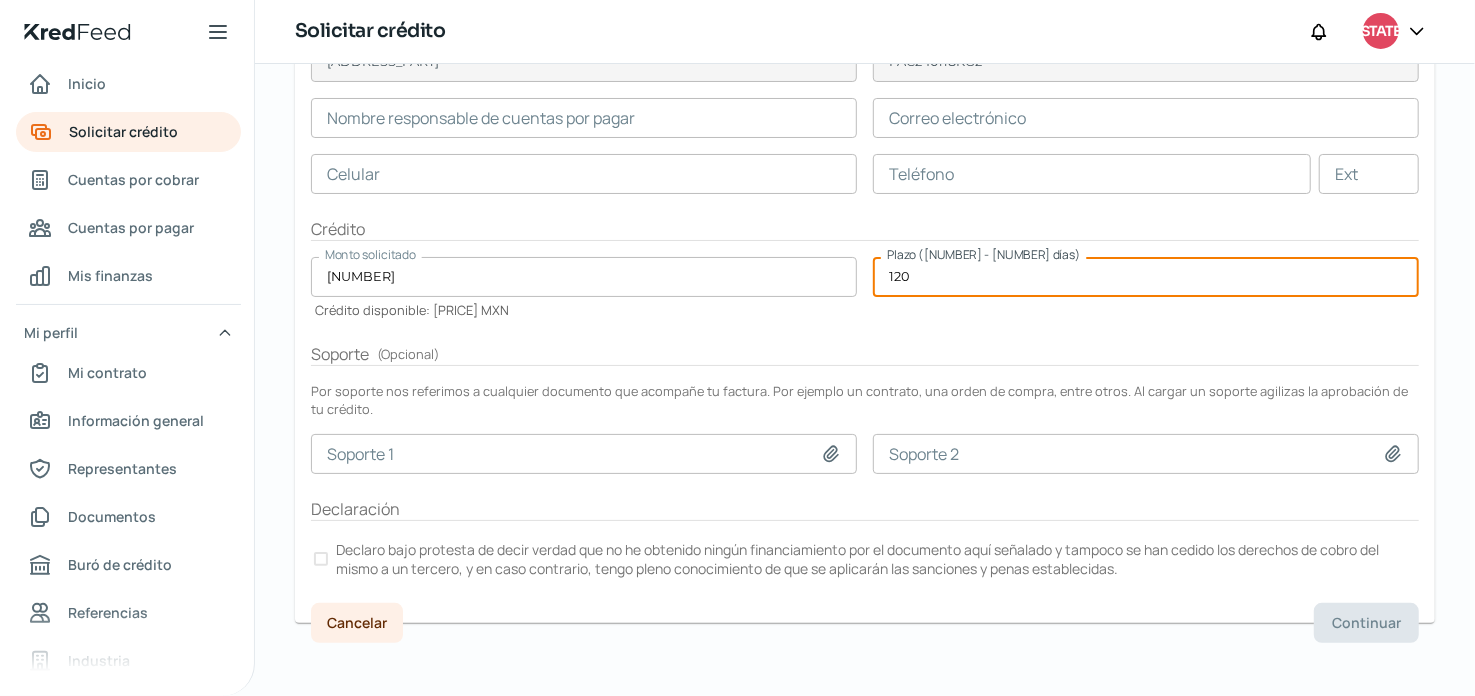 type on "120" 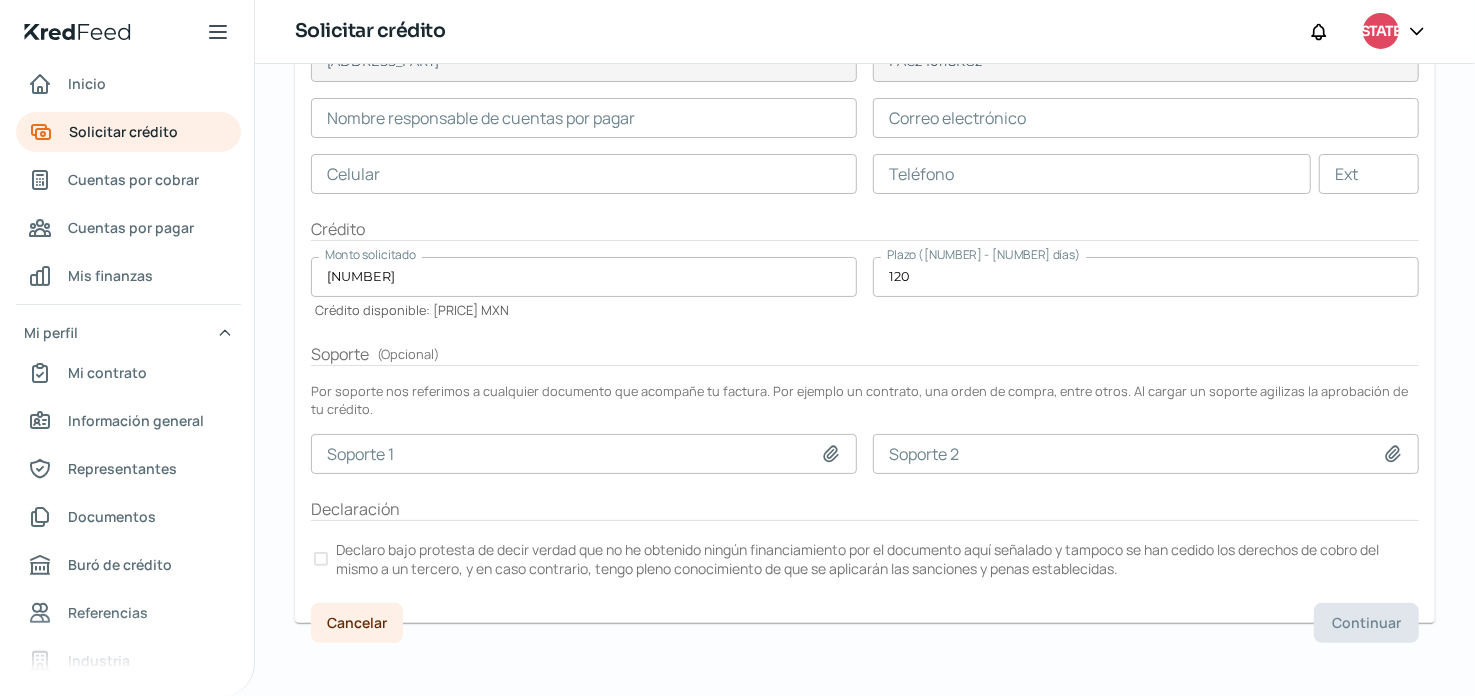 click at bounding box center [321, 559] 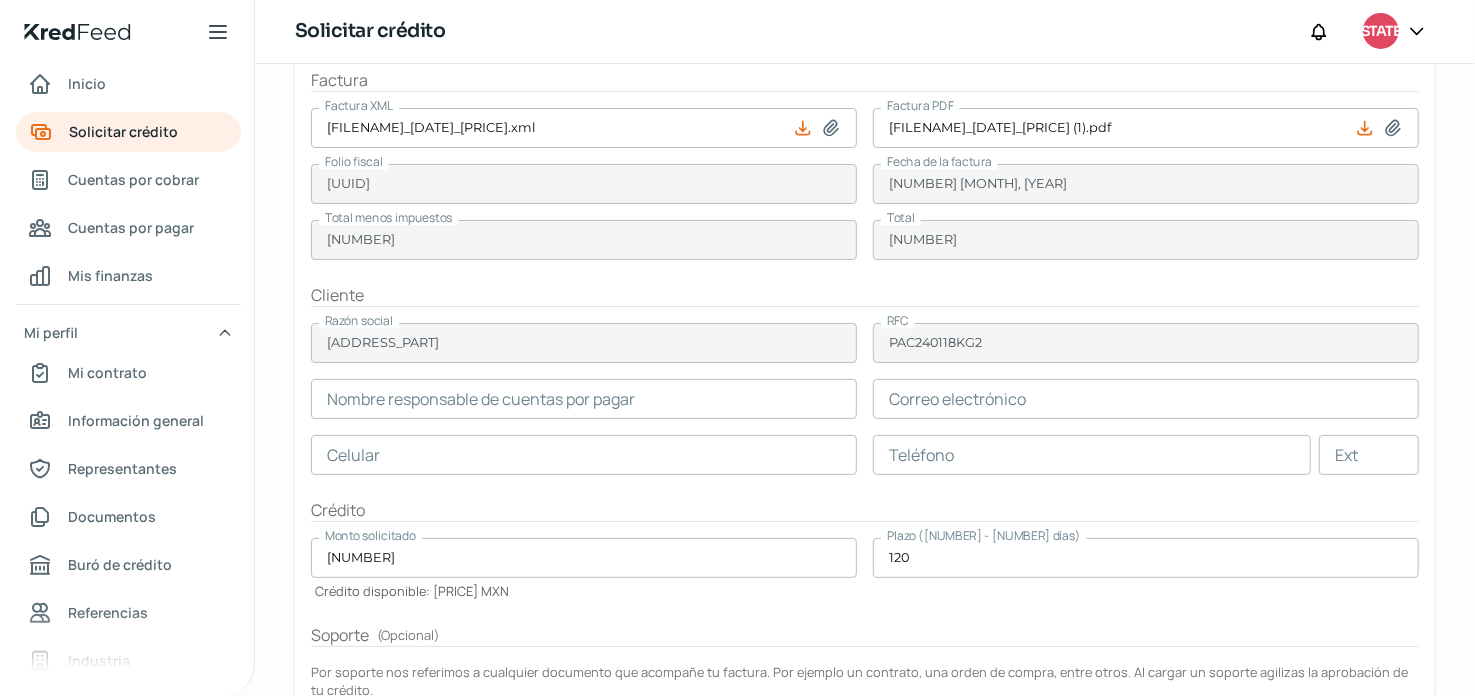 scroll, scrollTop: 132, scrollLeft: 0, axis: vertical 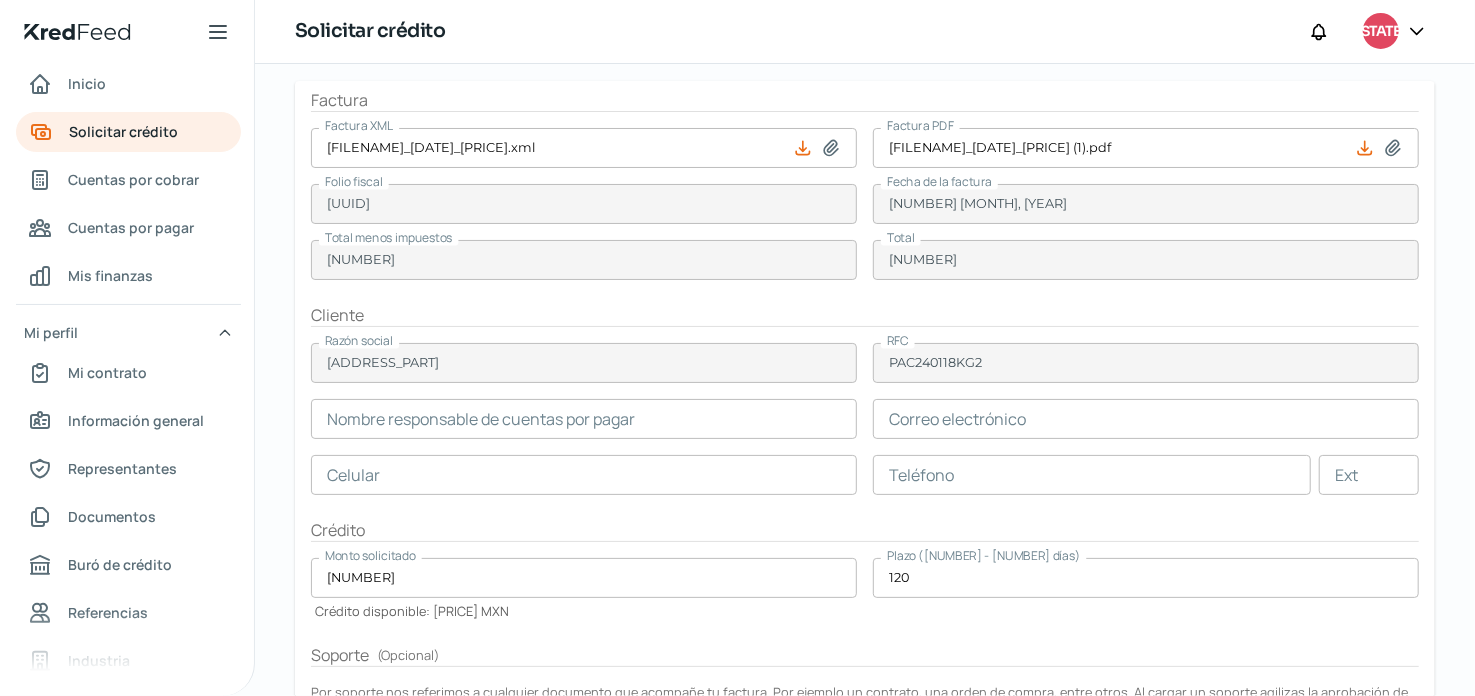 click at bounding box center (584, 419) 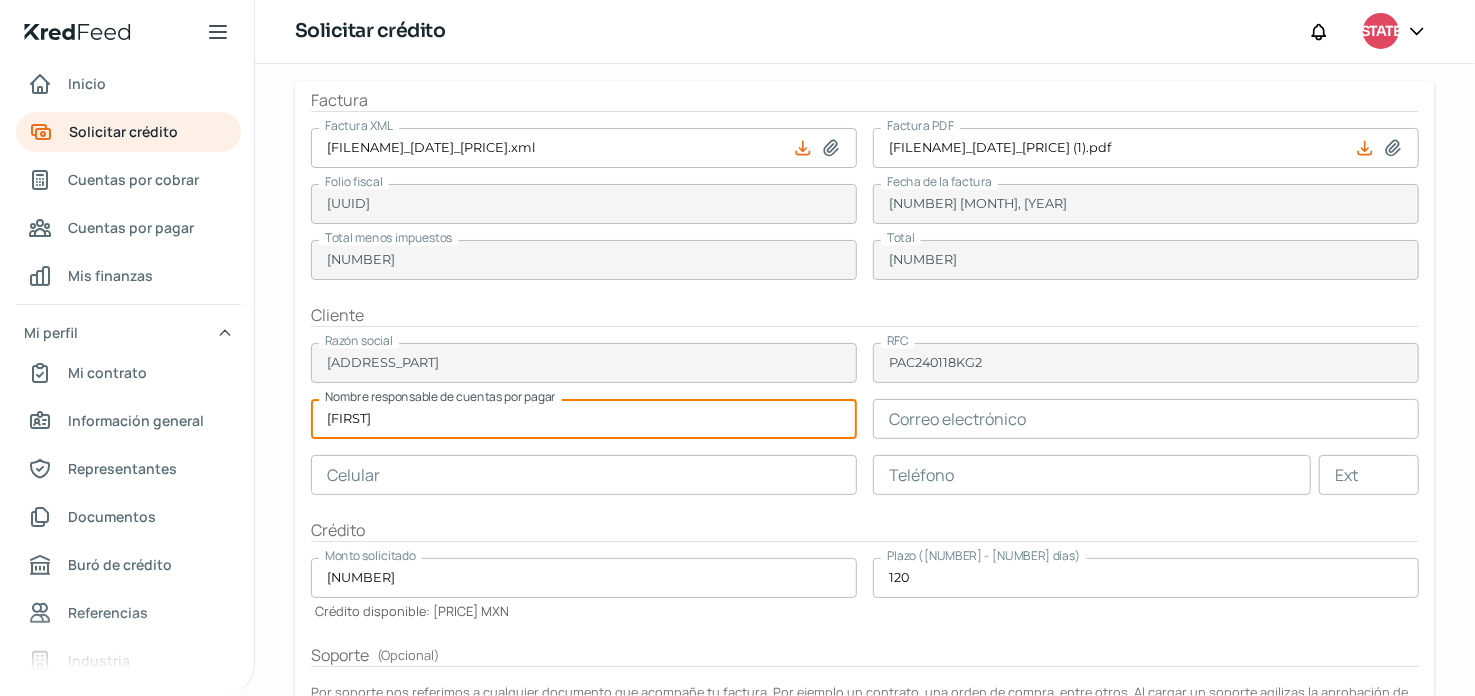 type on "a" 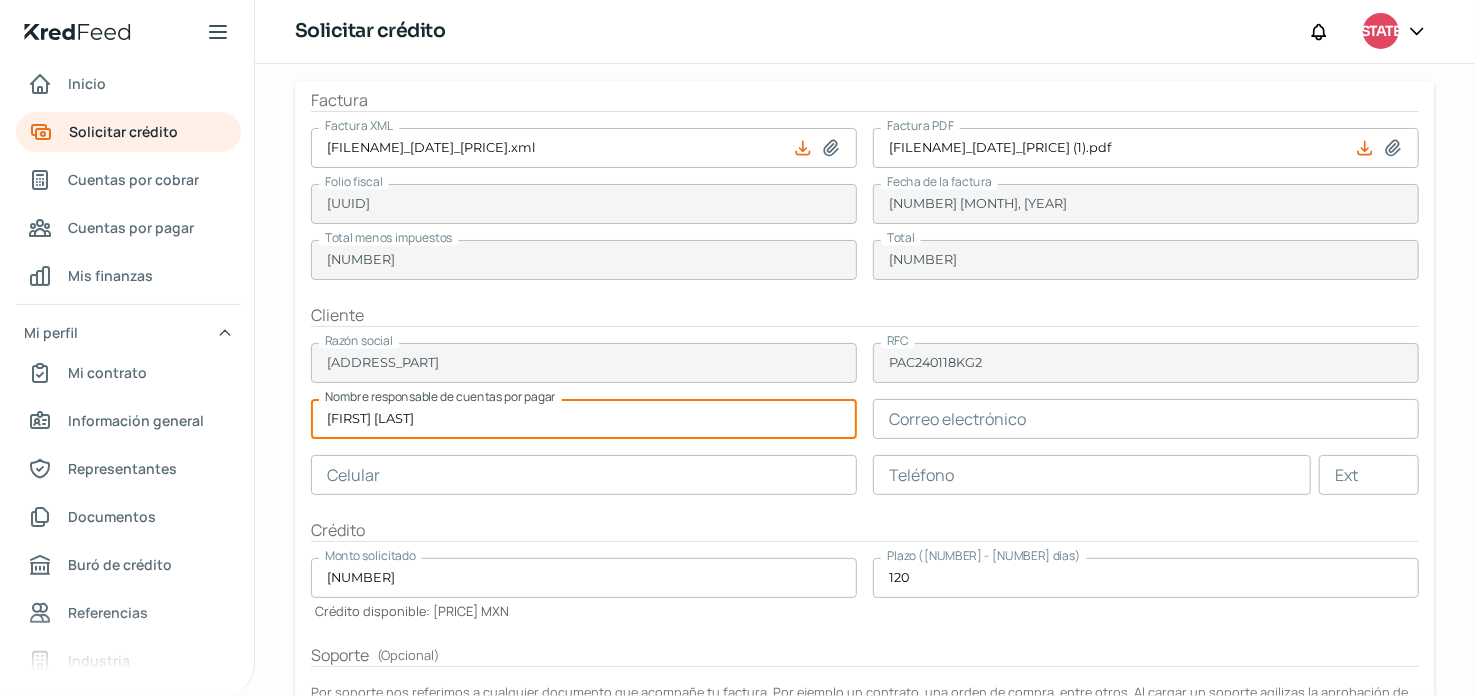 type on "[FIRST] [LAST]" 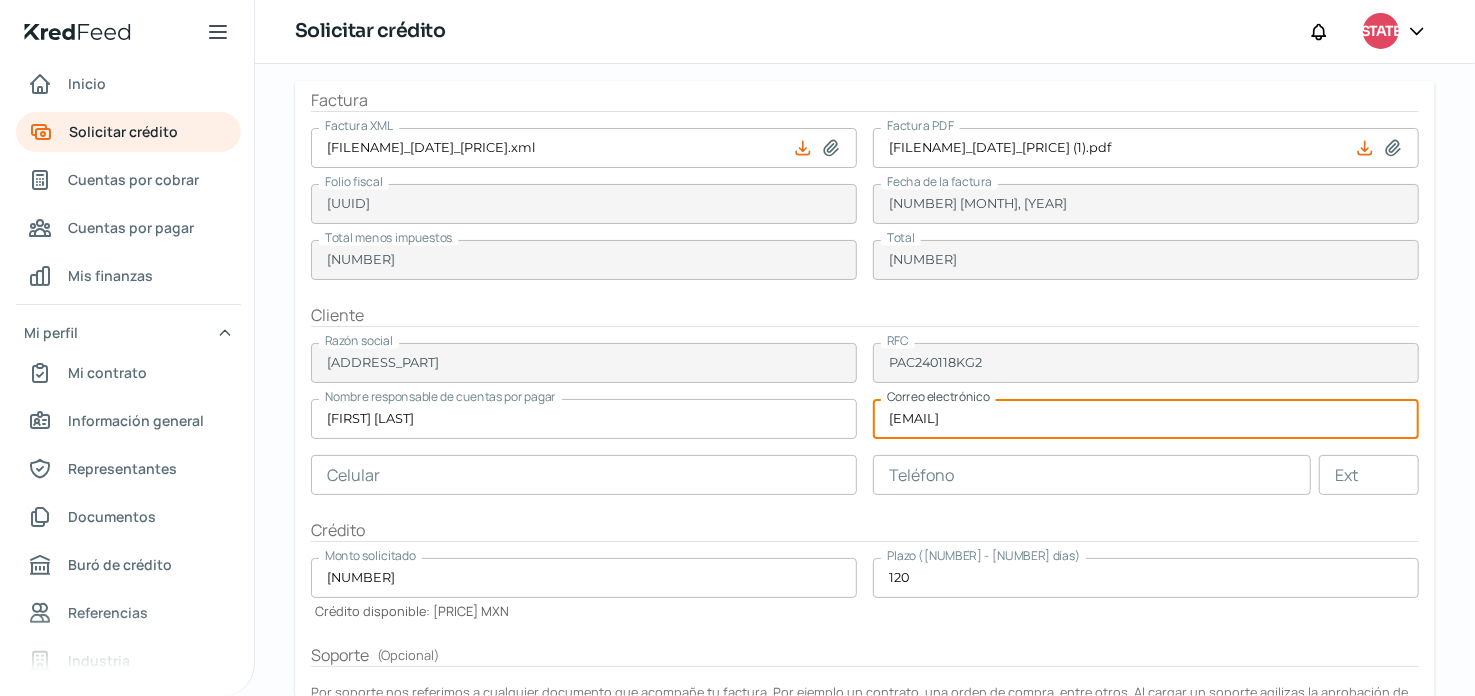 type on "[EMAIL]" 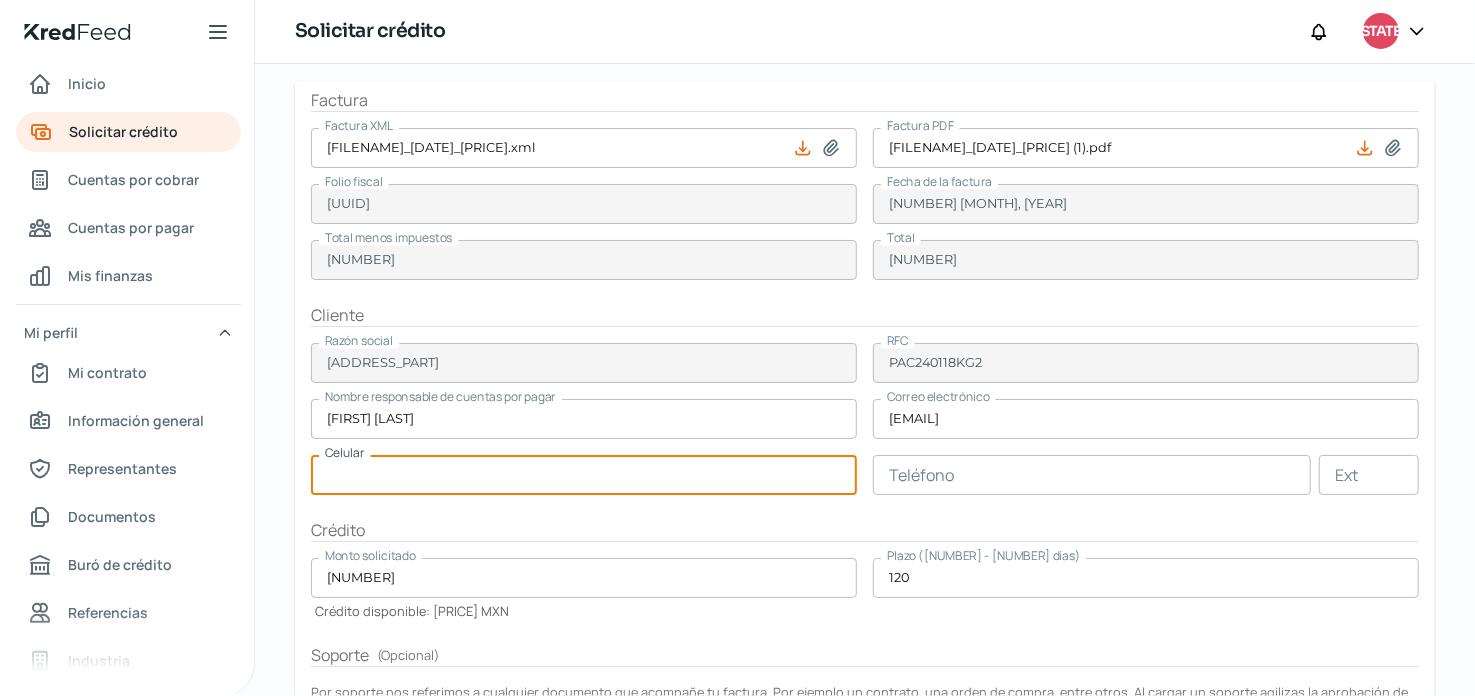 click at bounding box center [584, 475] 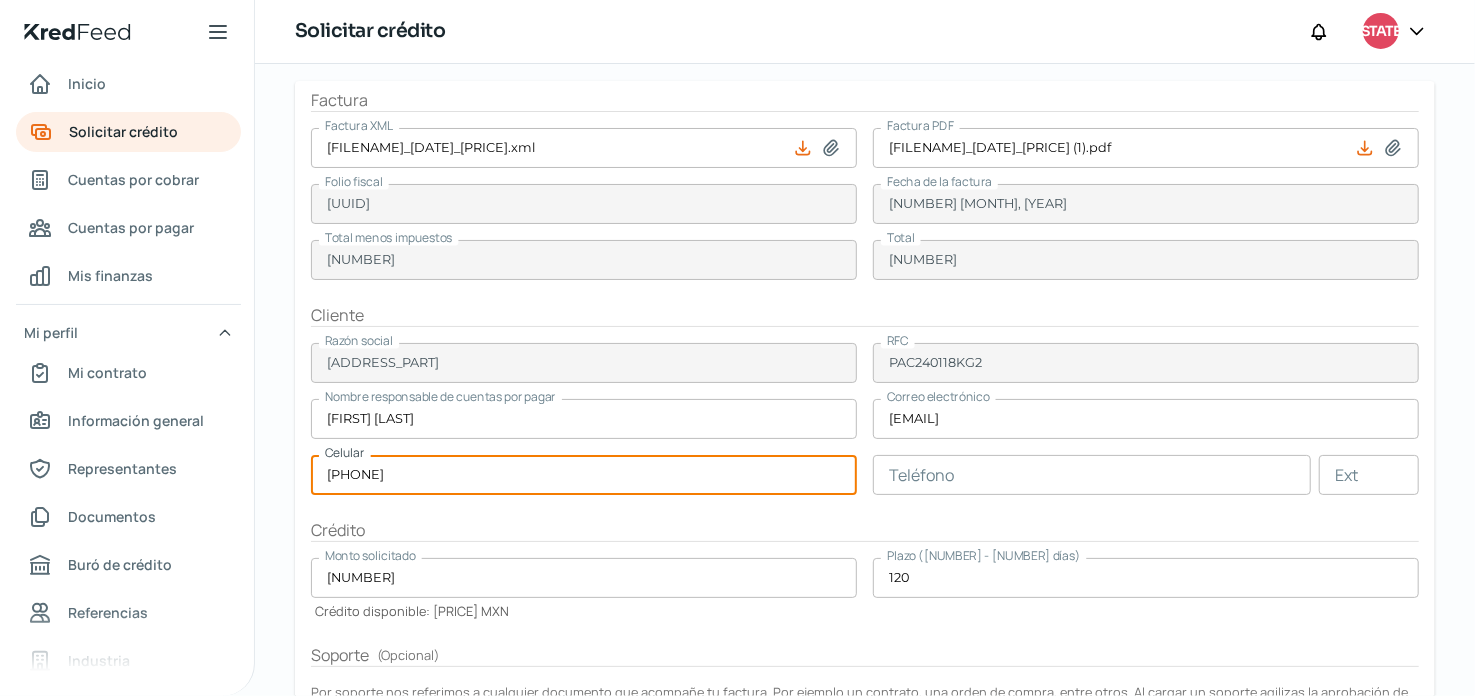 type on "[PHONE]" 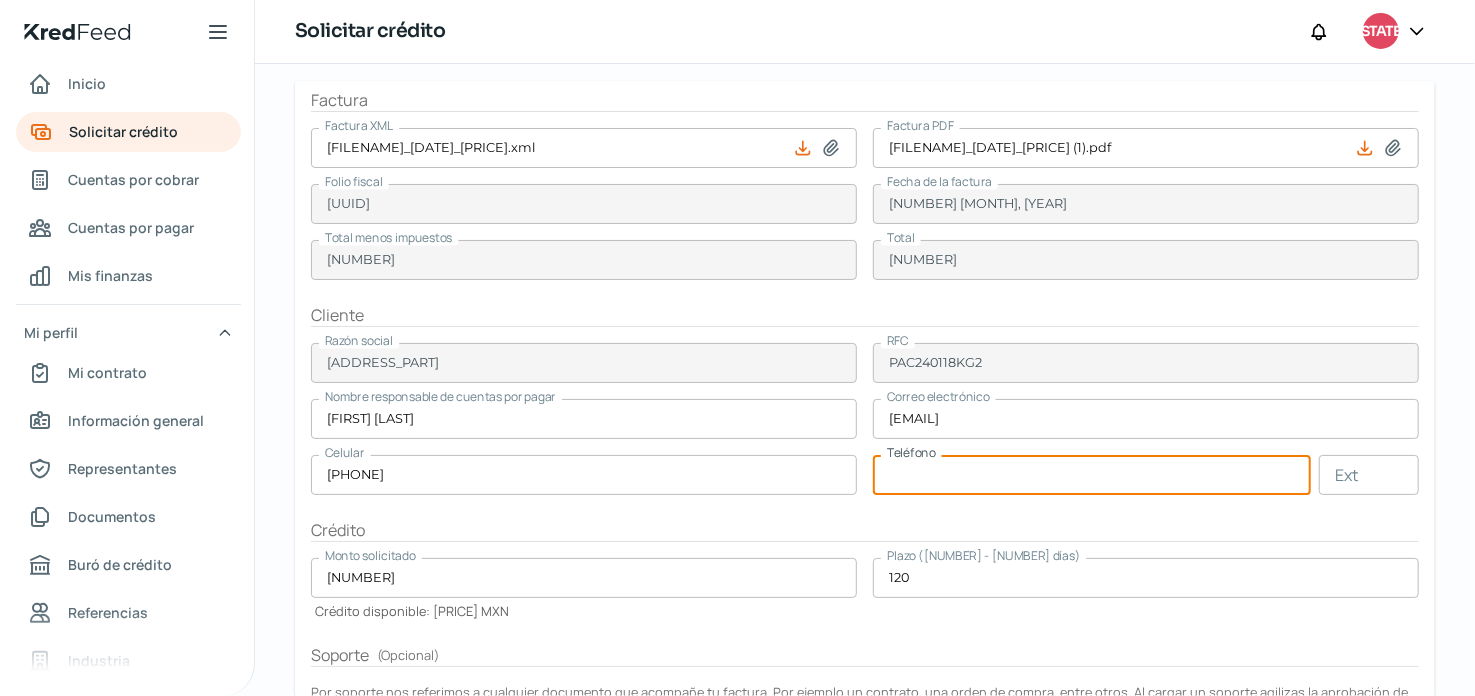 click at bounding box center [1092, 475] 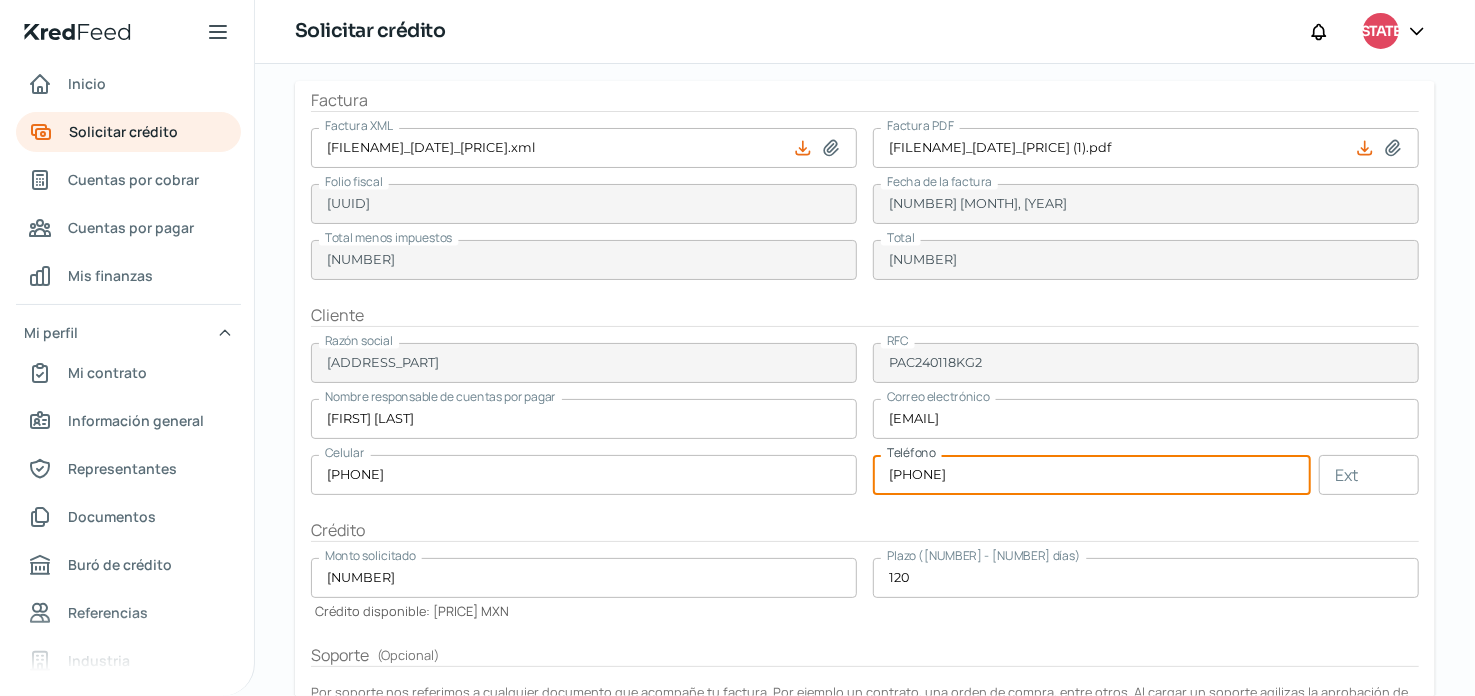 type on "[PHONE]" 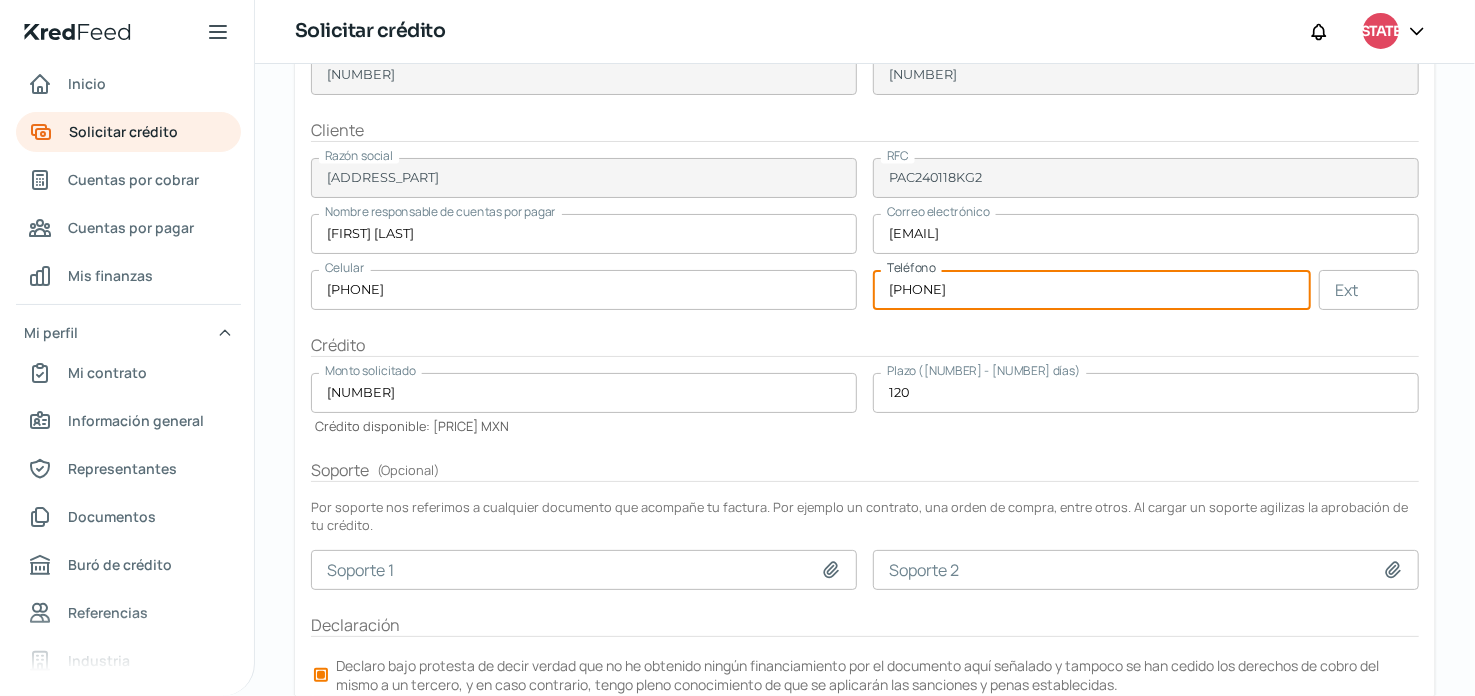 scroll, scrollTop: 433, scrollLeft: 0, axis: vertical 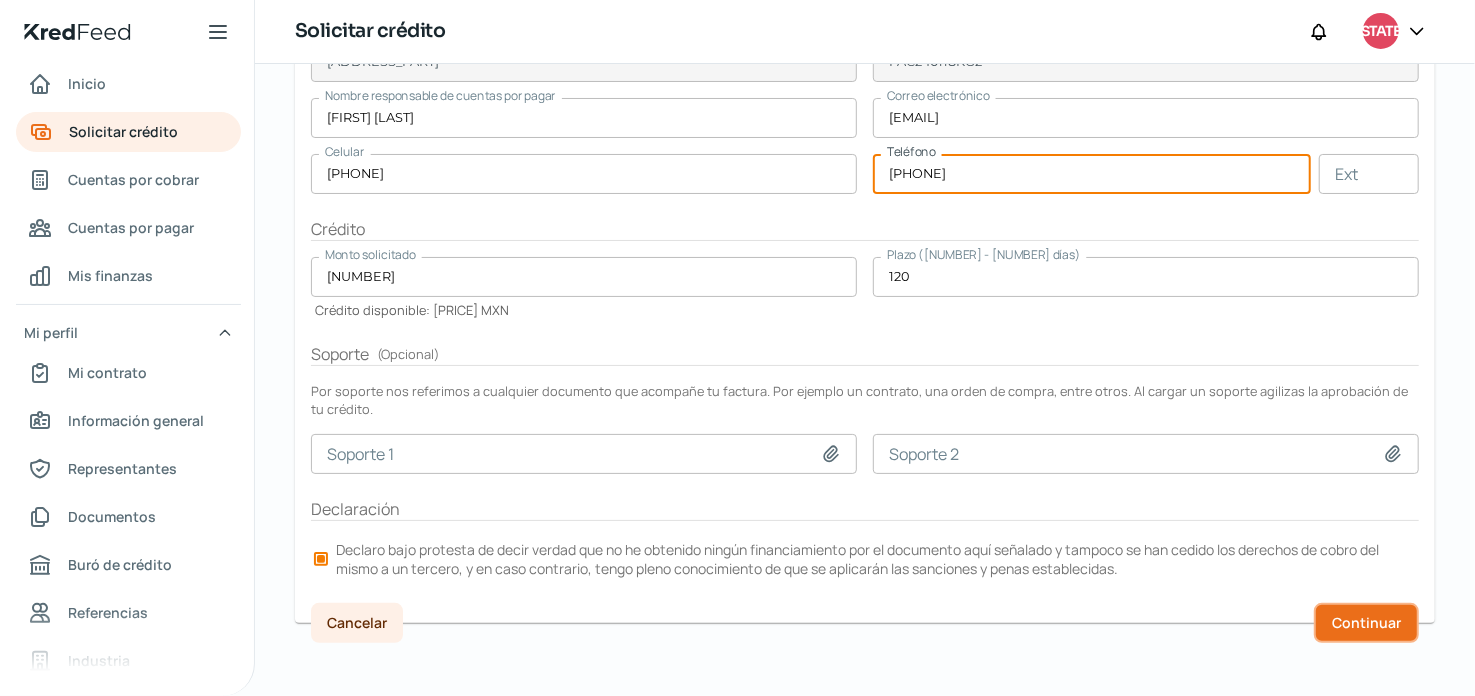 click on "Continuar" at bounding box center [1366, 623] 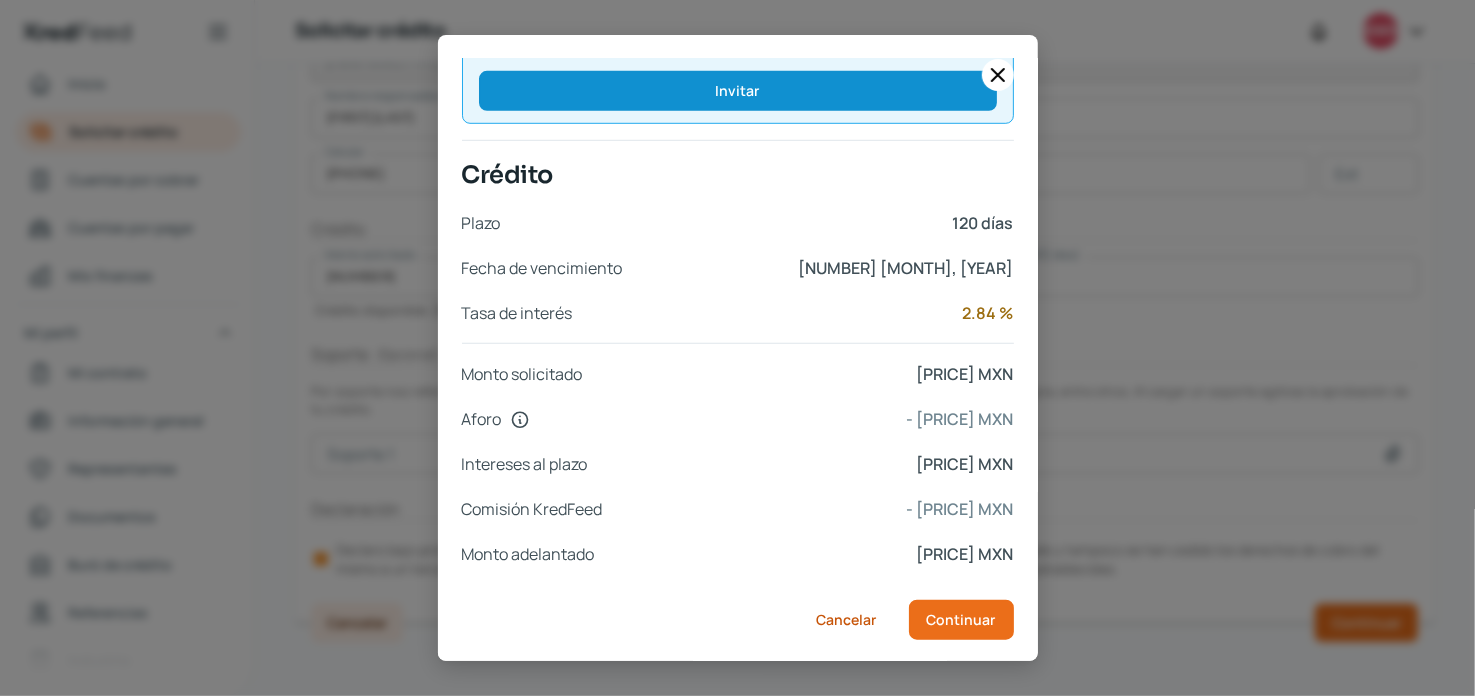 scroll, scrollTop: 840, scrollLeft: 0, axis: vertical 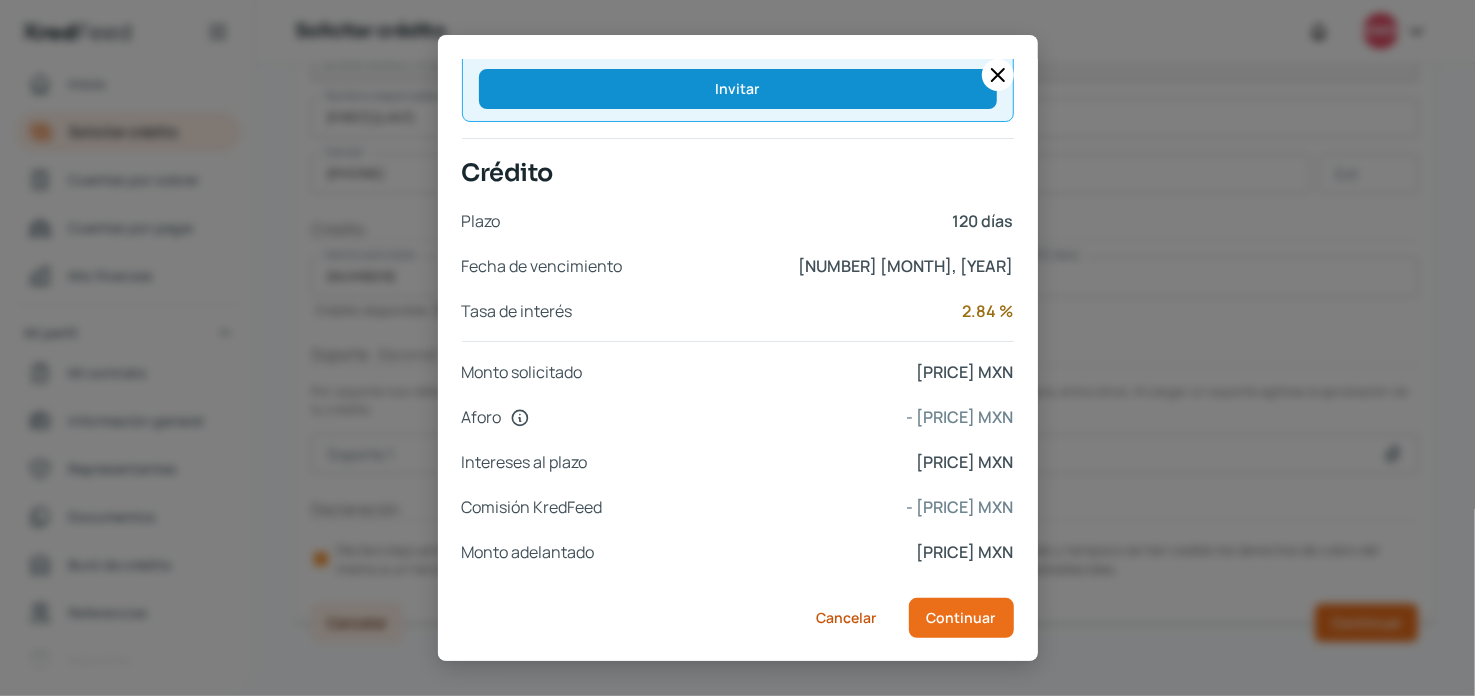 type 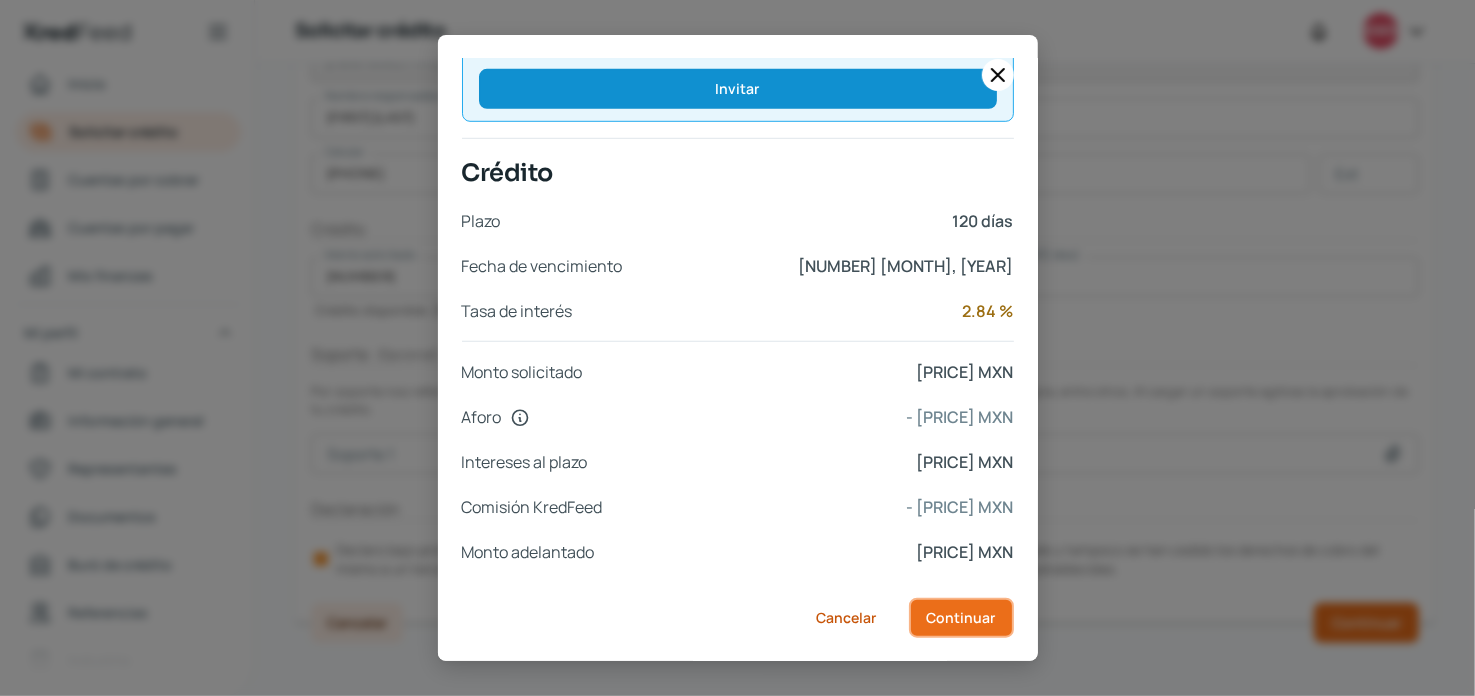 click on "Continuar" at bounding box center [961, 618] 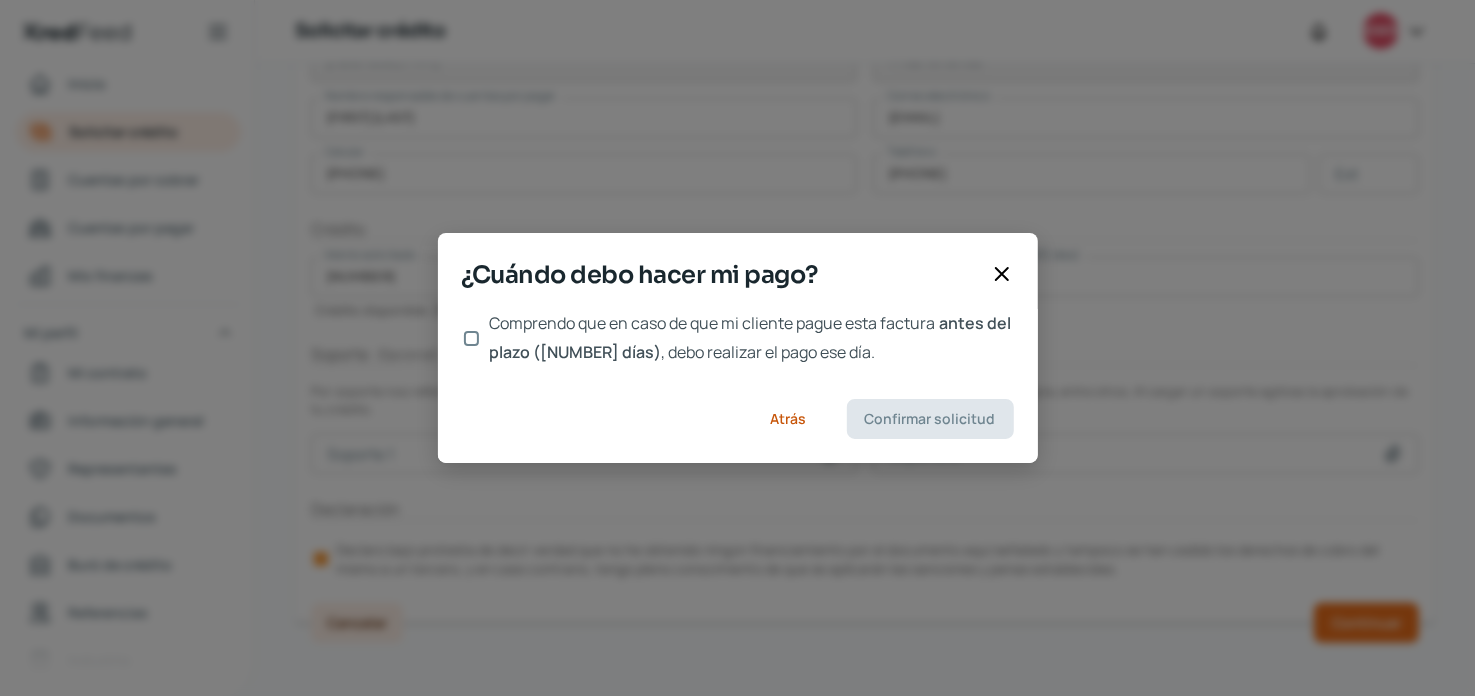 scroll, scrollTop: 0, scrollLeft: 0, axis: both 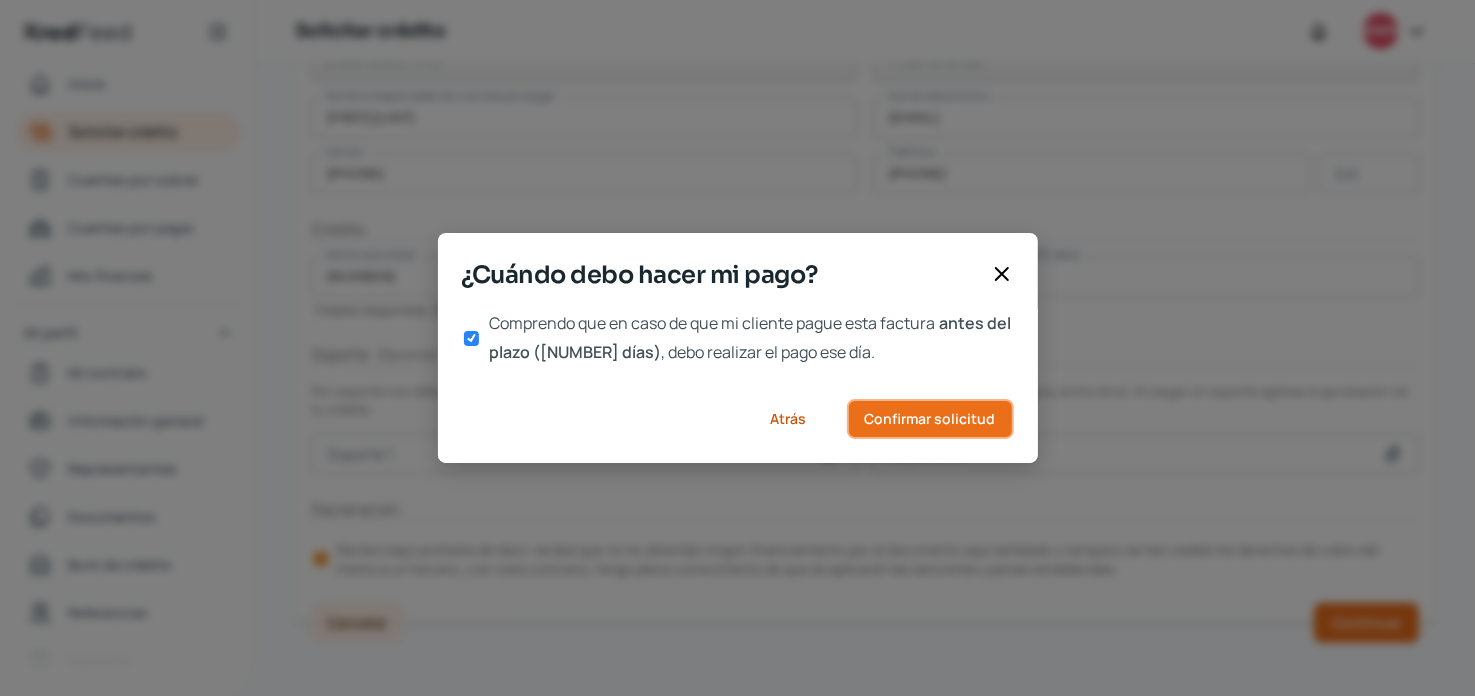 click on "Confirmar solicitud" at bounding box center (930, 419) 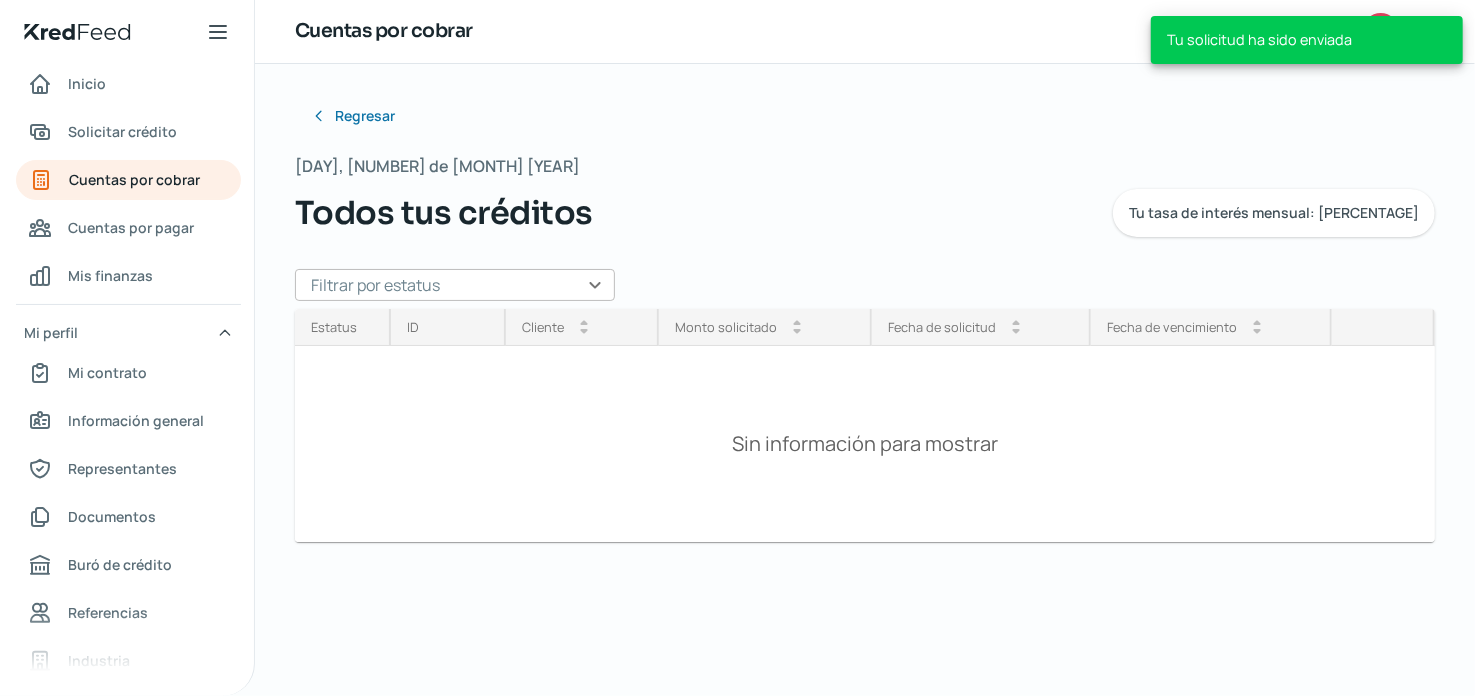 scroll, scrollTop: 0, scrollLeft: 0, axis: both 